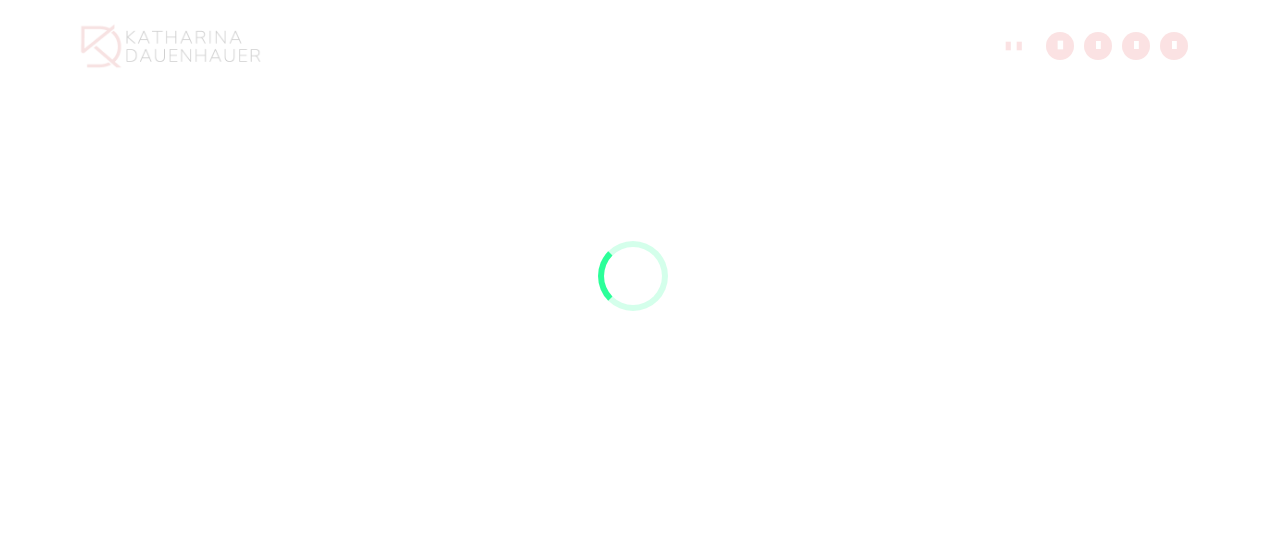 scroll, scrollTop: 0, scrollLeft: 0, axis: both 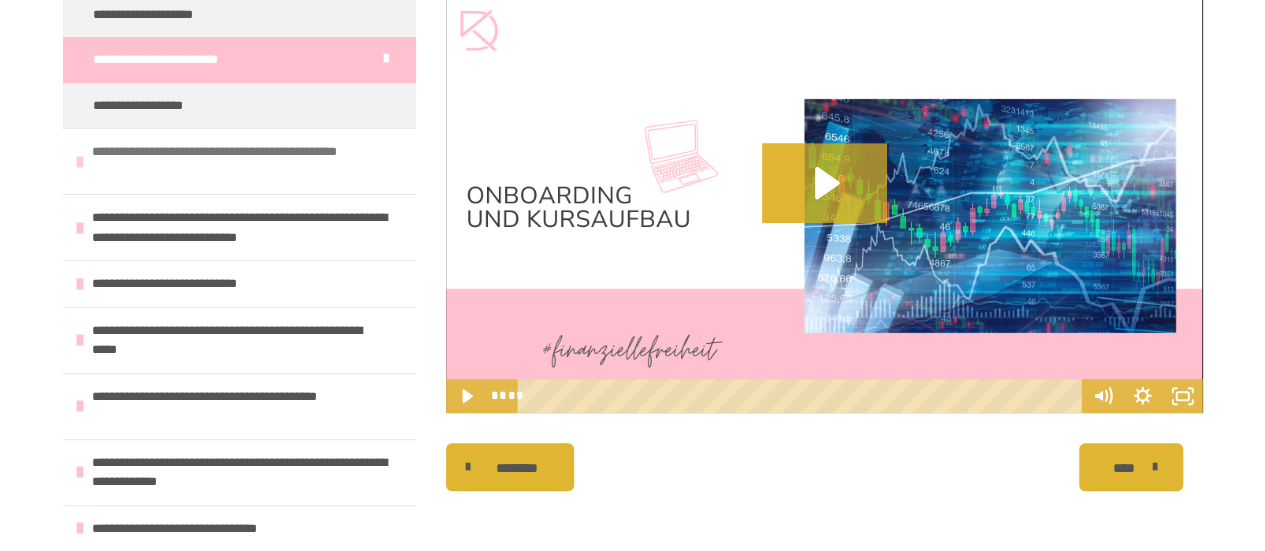 click on "**********" at bounding box center [241, 161] 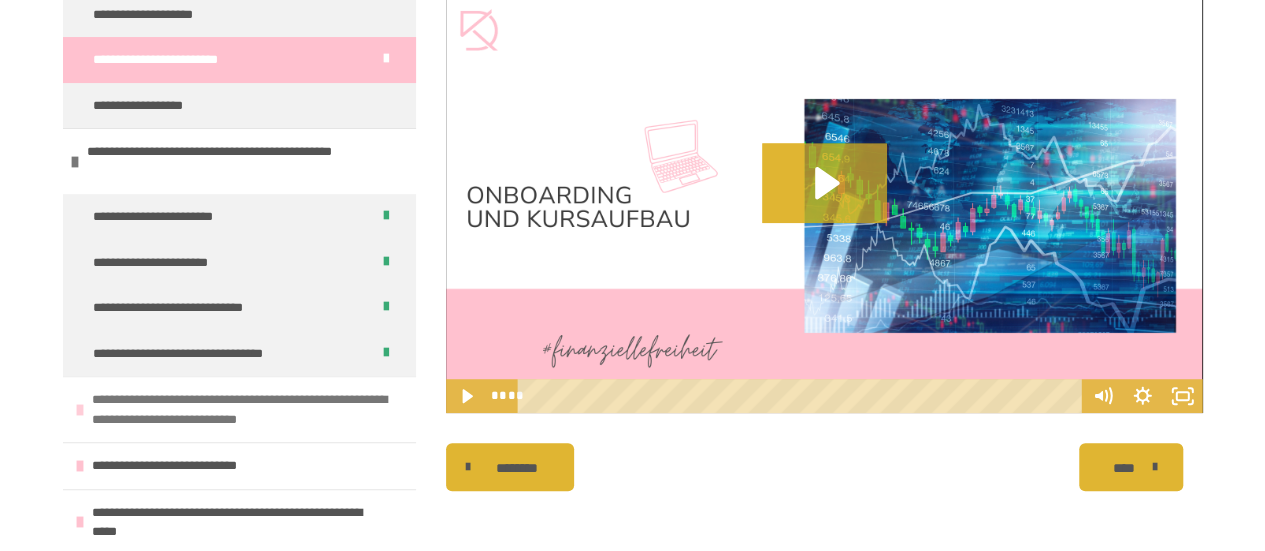 click on "**********" at bounding box center (241, 409) 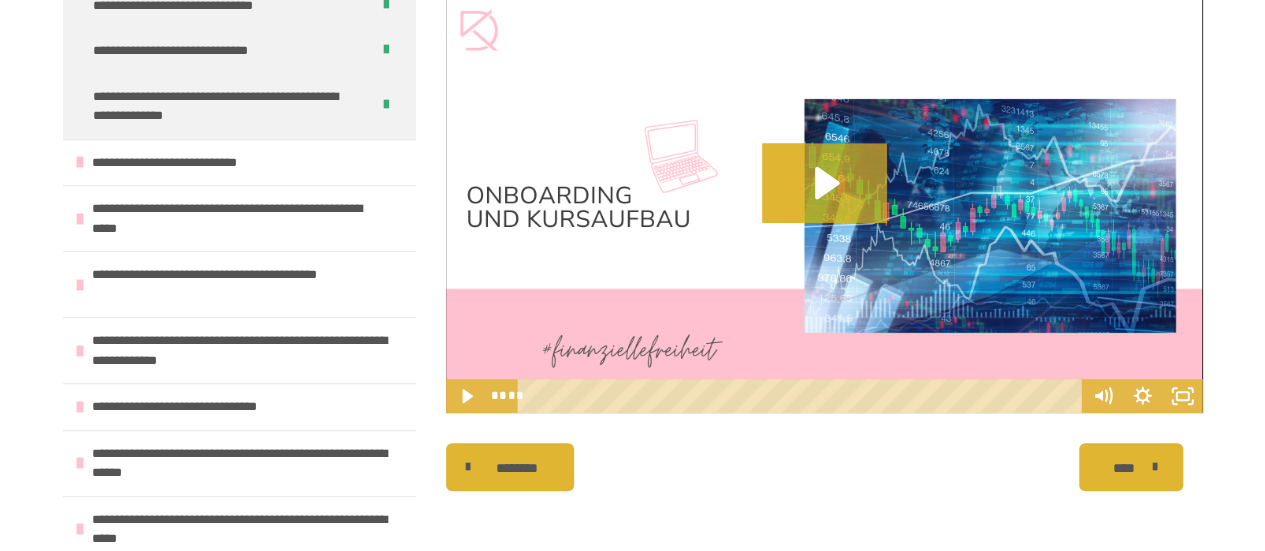 scroll, scrollTop: 850, scrollLeft: 0, axis: vertical 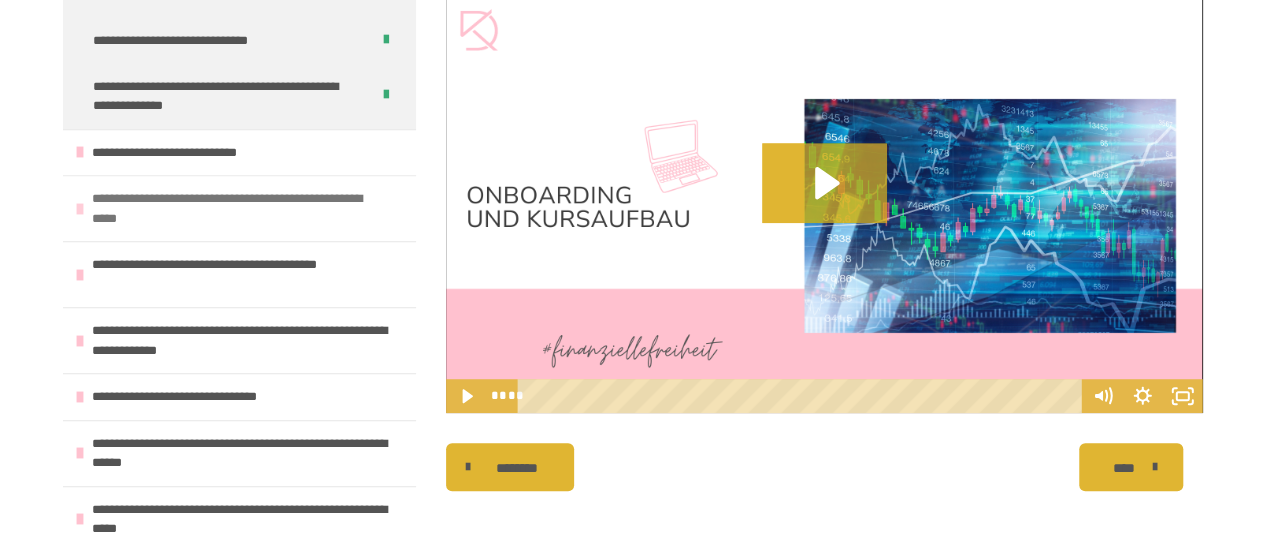 click on "**********" at bounding box center (241, 208) 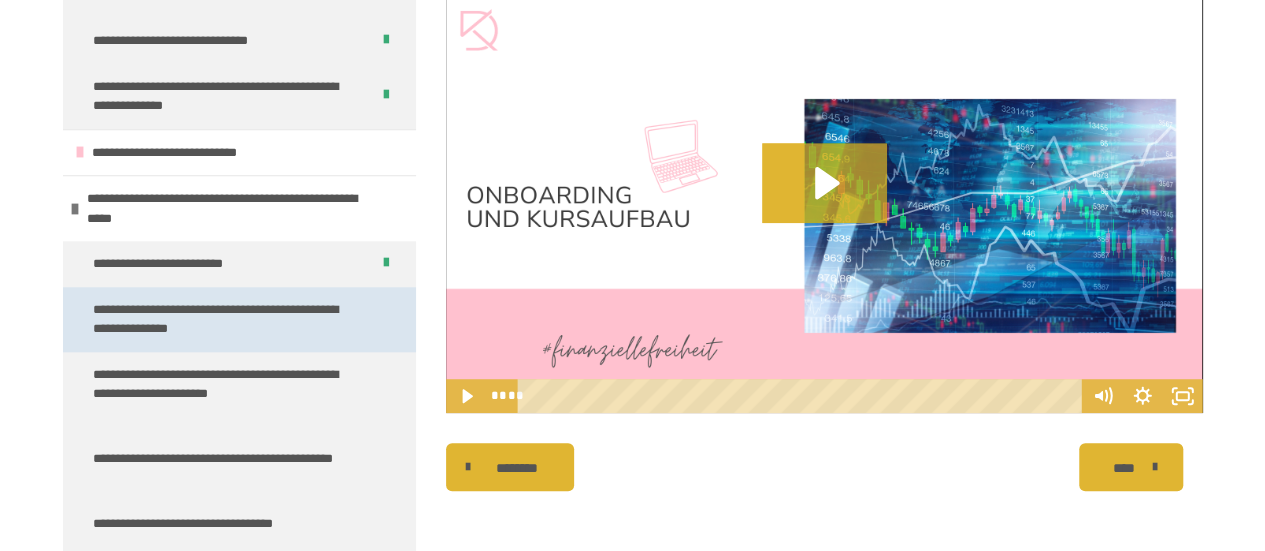 click on "**********" at bounding box center [224, 319] 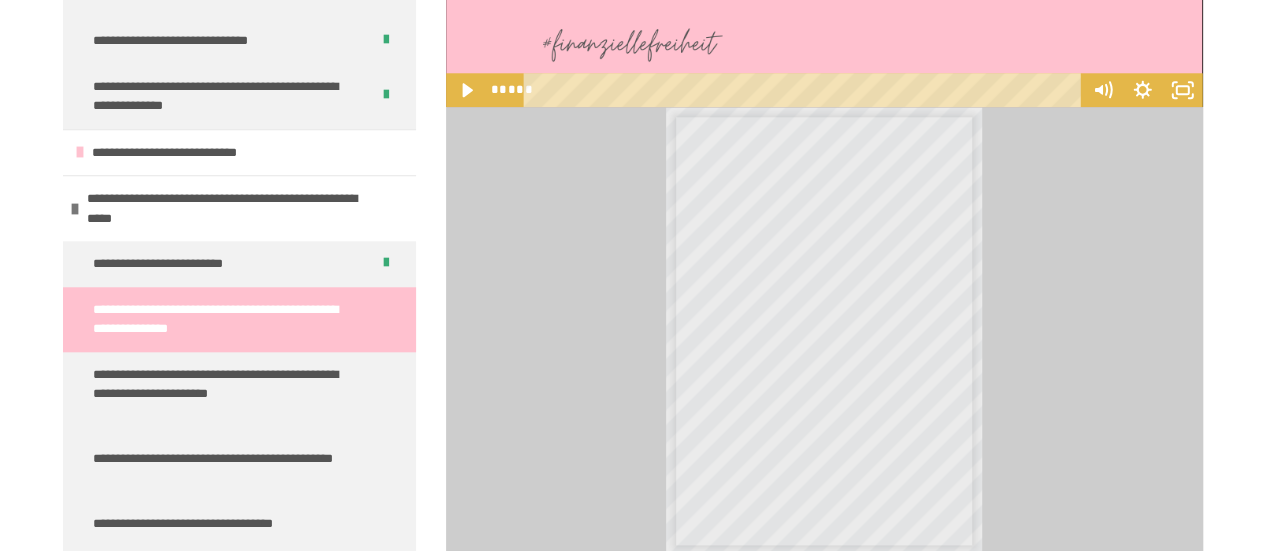 scroll, scrollTop: 1120, scrollLeft: 0, axis: vertical 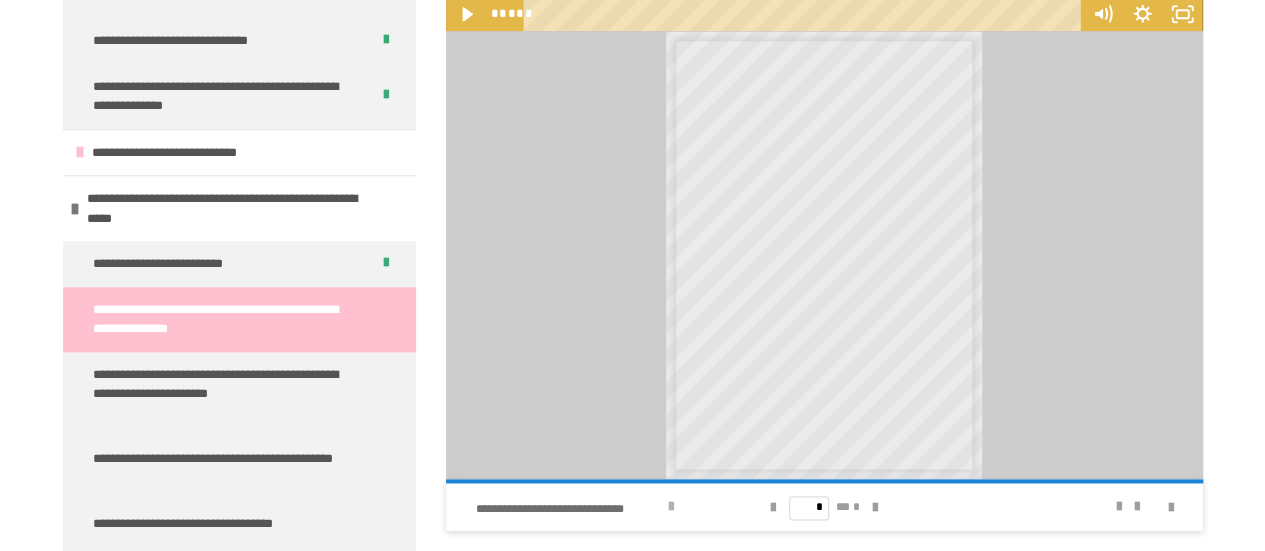 click at bounding box center [671, 507] 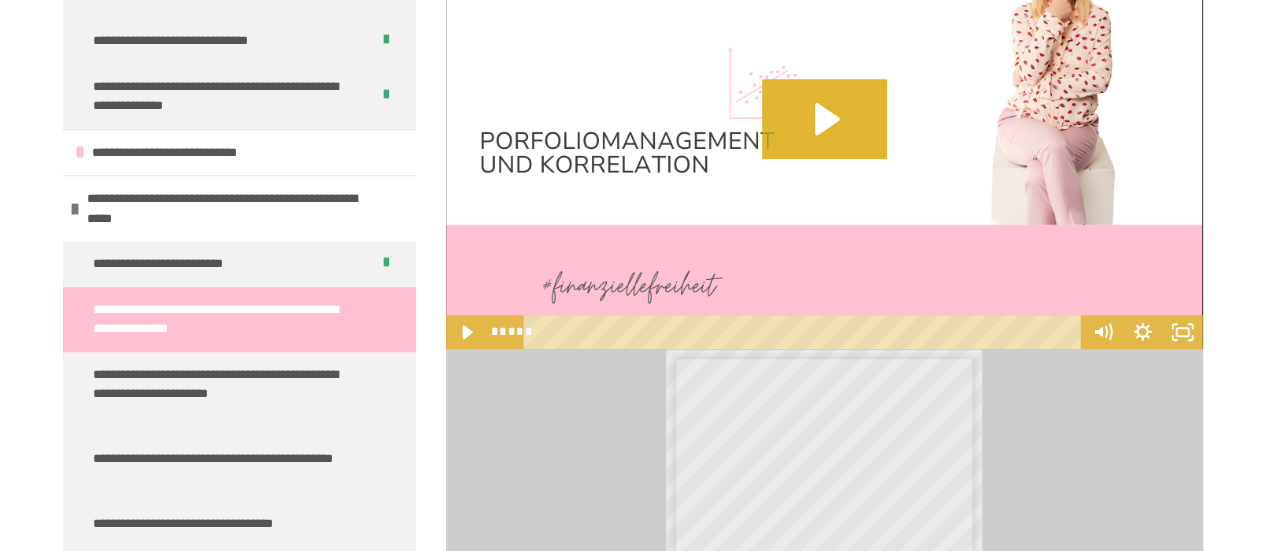 scroll, scrollTop: 714, scrollLeft: 0, axis: vertical 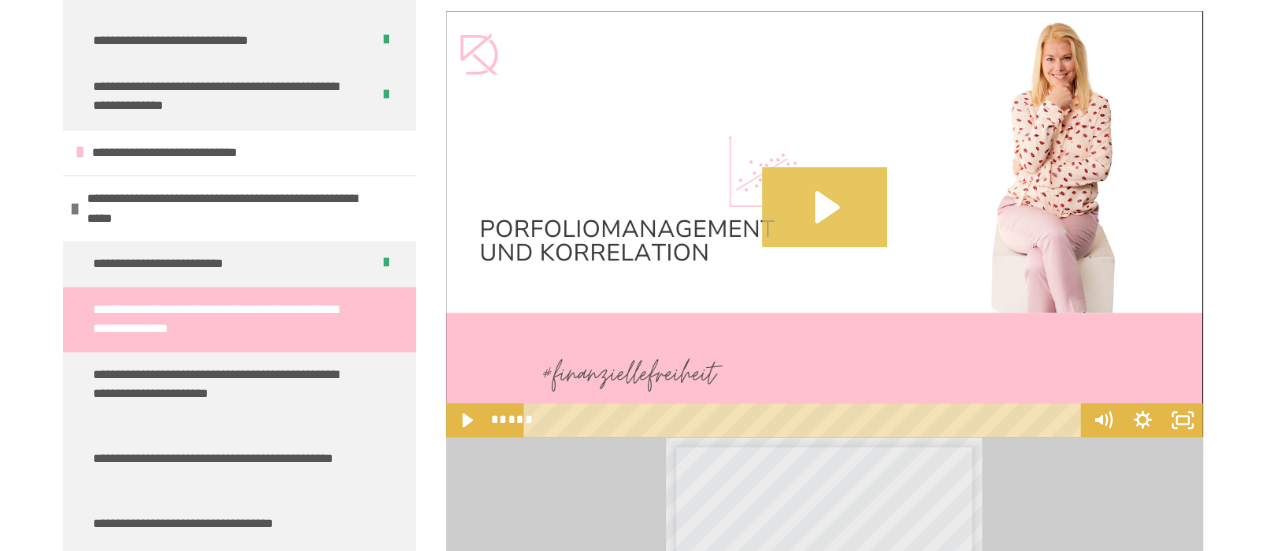 click 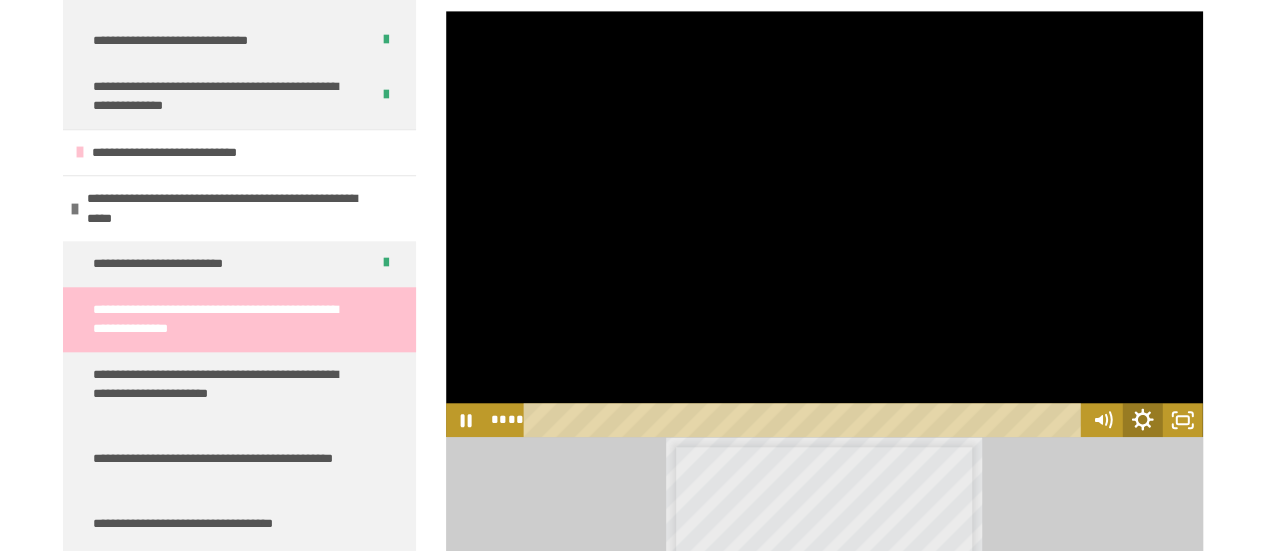 click 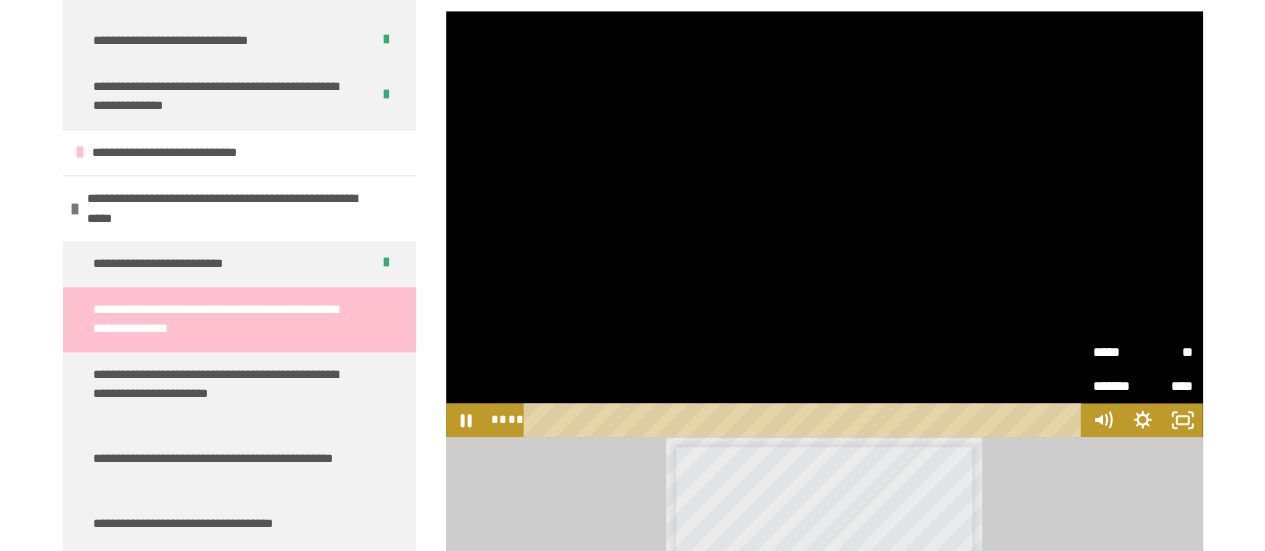 click on "*****" at bounding box center [1118, 352] 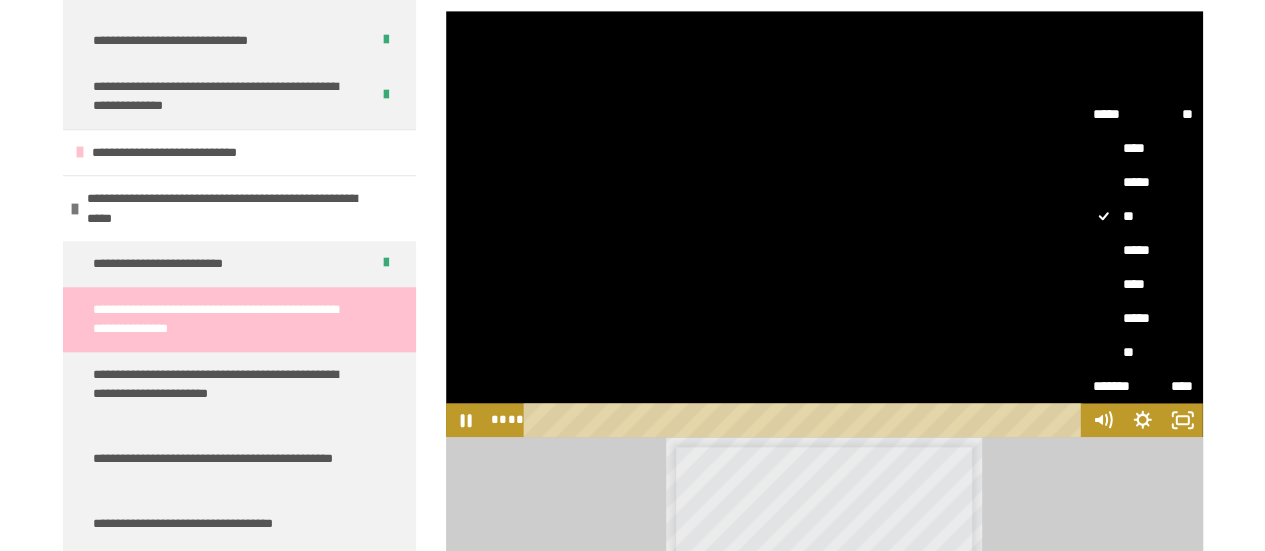 click on "*****" at bounding box center [1143, 250] 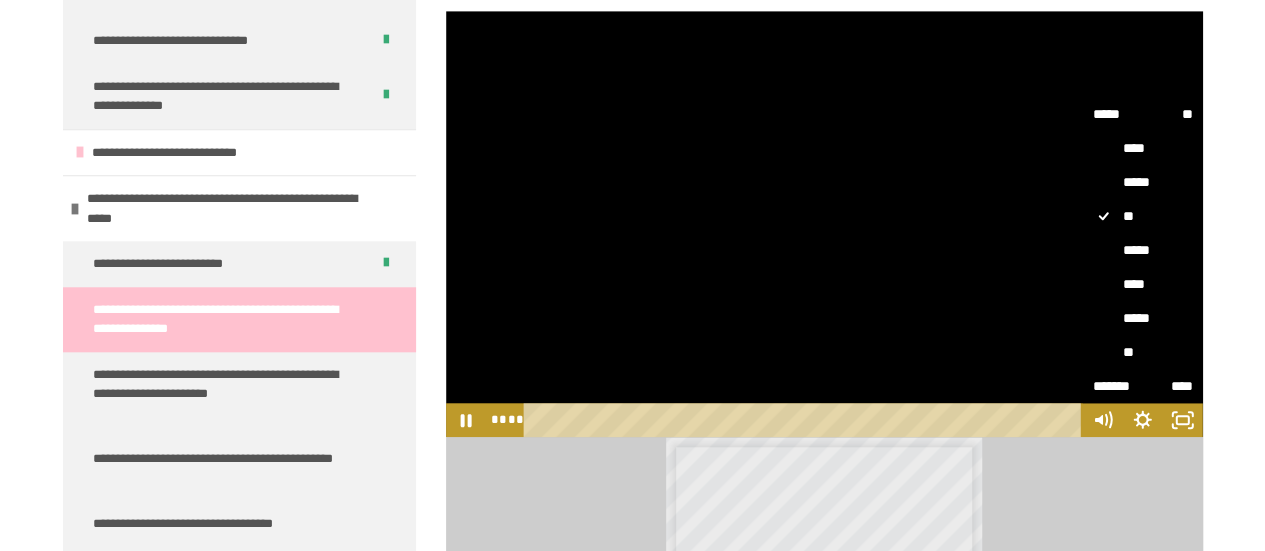 click on "*****" at bounding box center (1083, 233) 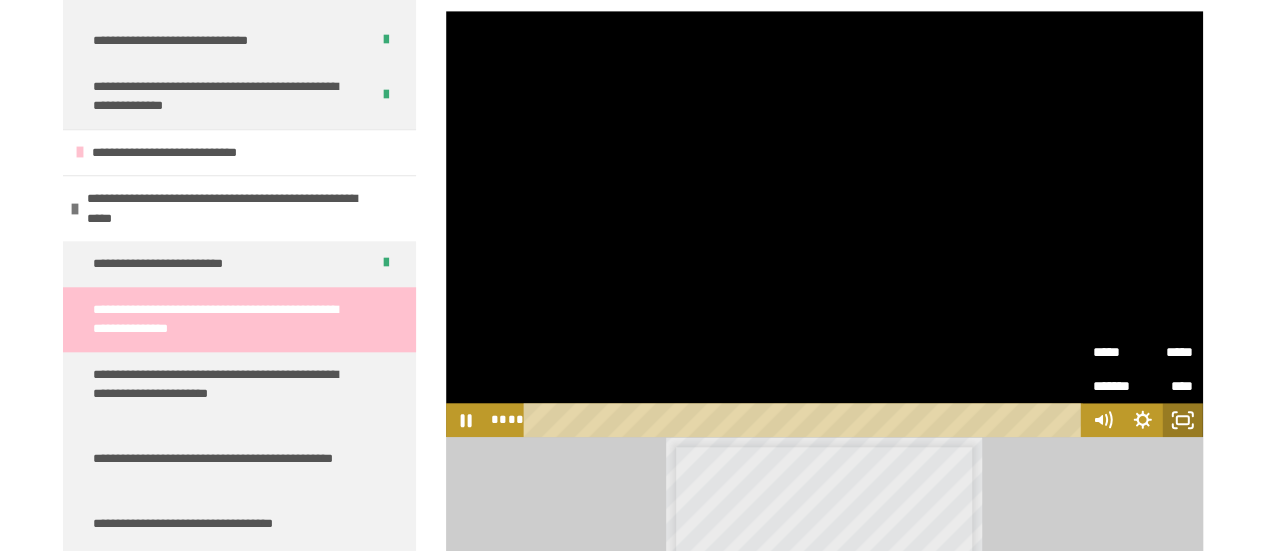 click 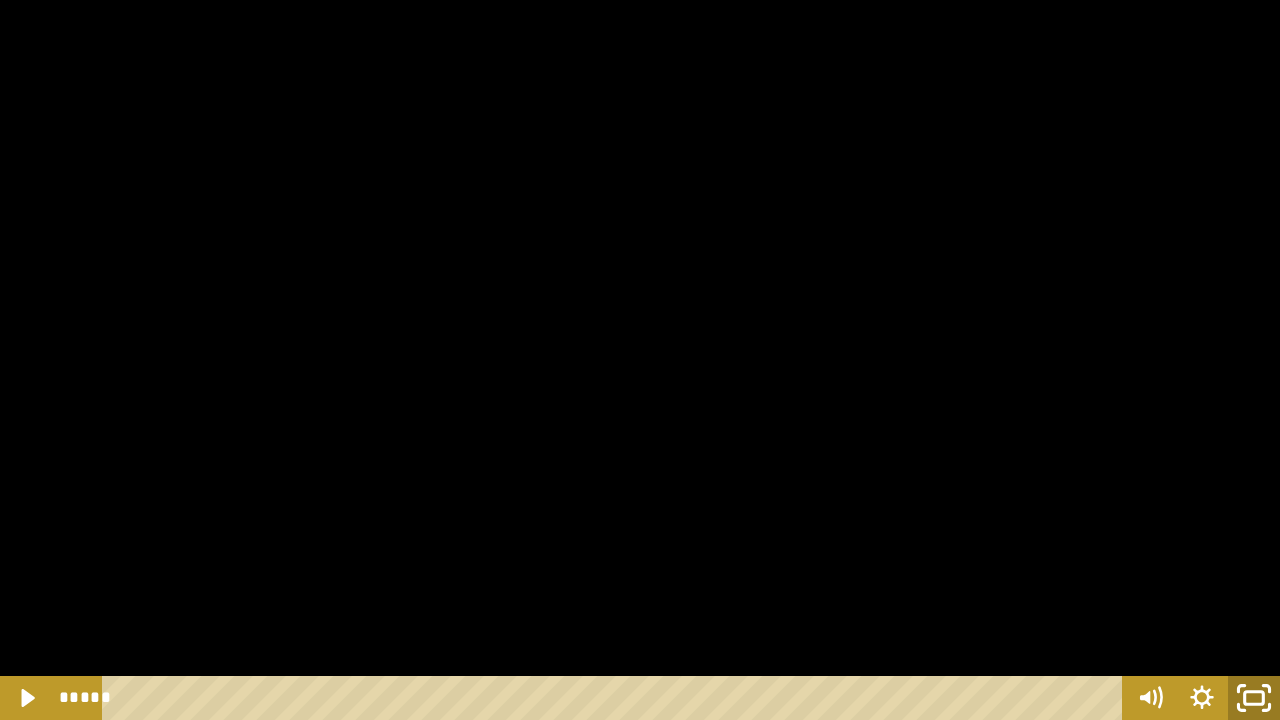 click 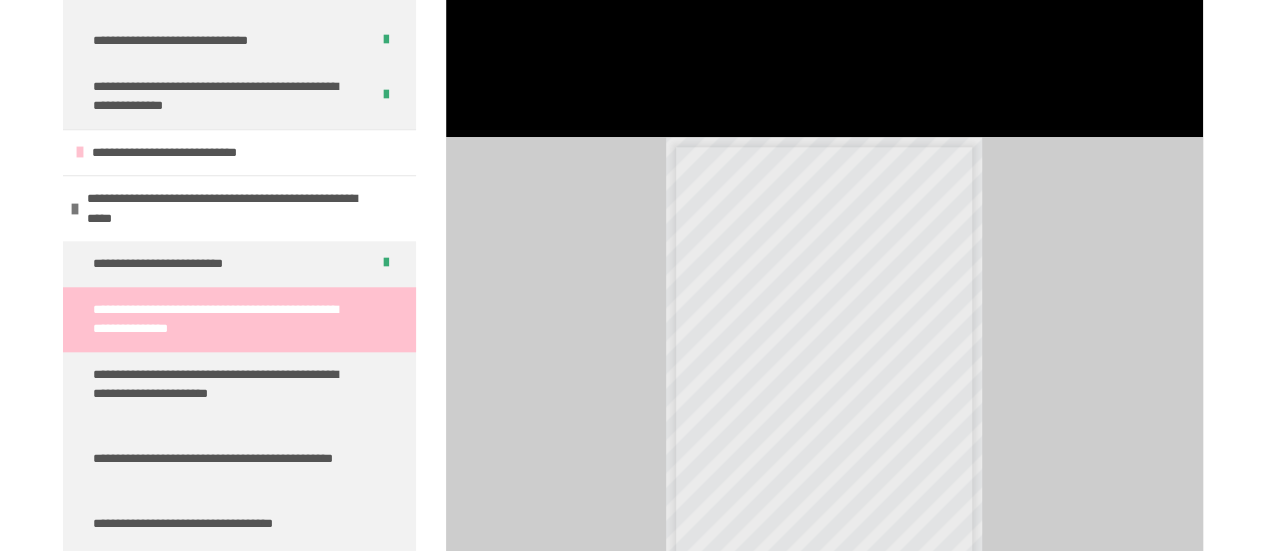scroll, scrollTop: 1238, scrollLeft: 0, axis: vertical 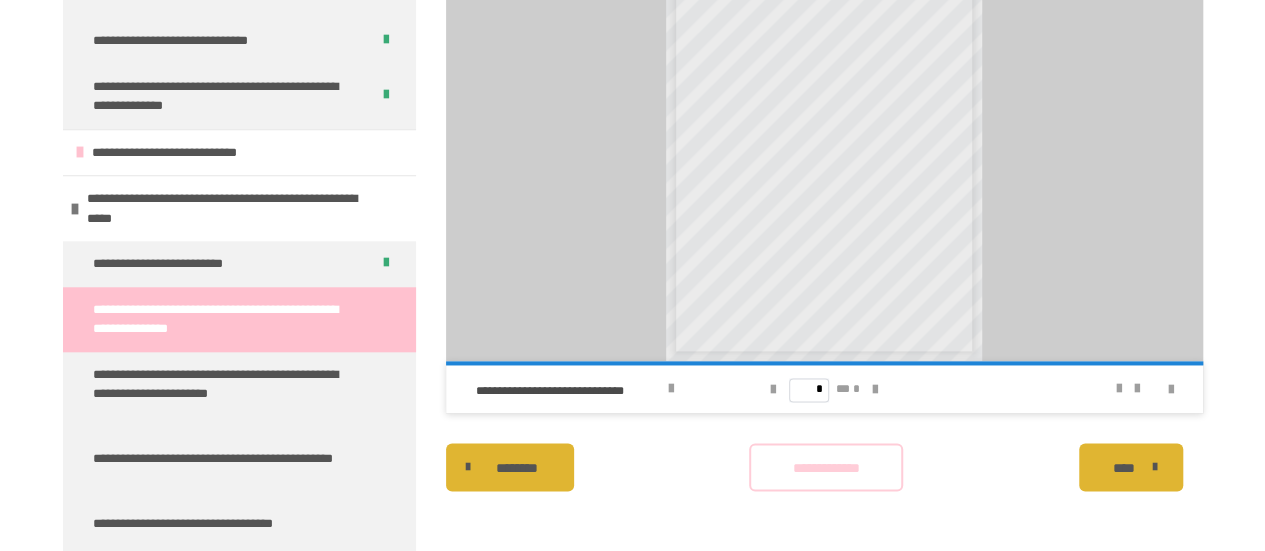 click on "**********" at bounding box center [826, 468] 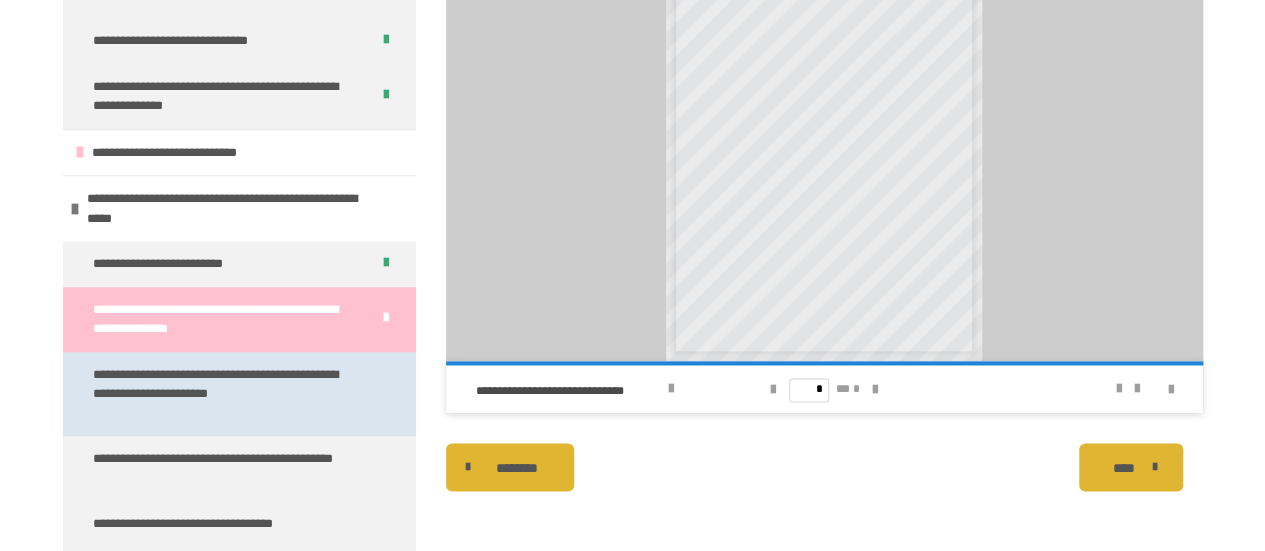 click on "**********" at bounding box center (224, 394) 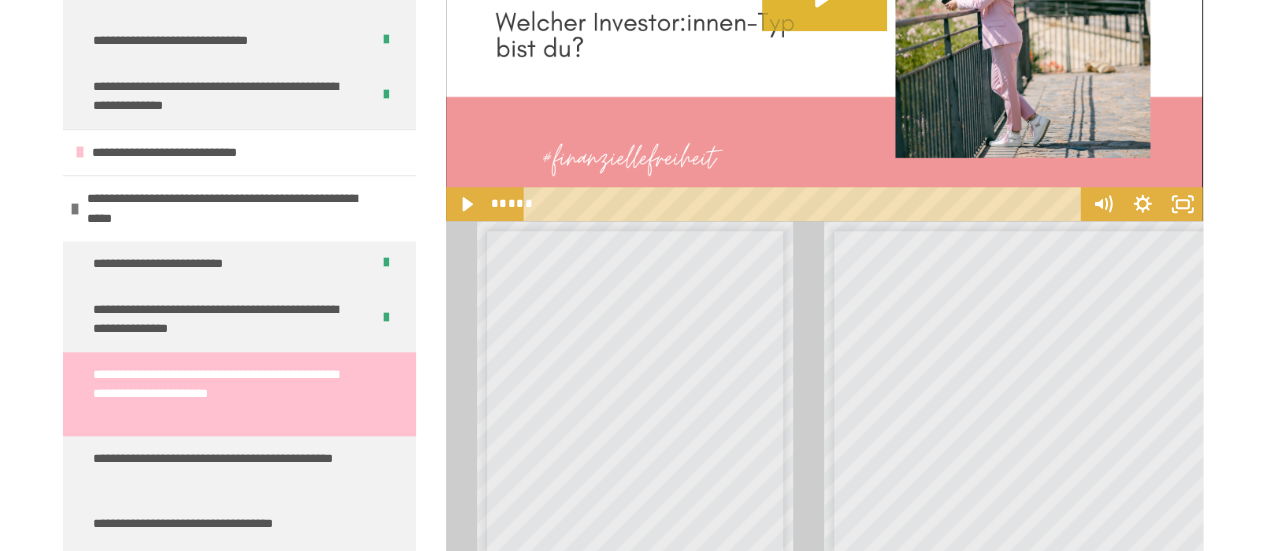 scroll, scrollTop: 942, scrollLeft: 0, axis: vertical 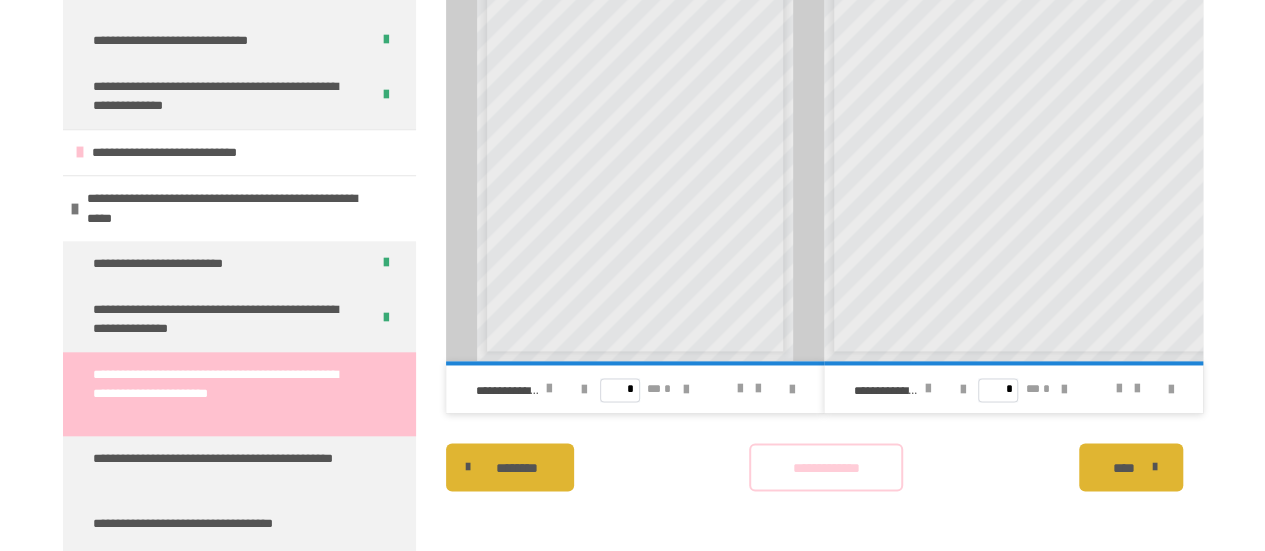 click on "**********" at bounding box center [826, 468] 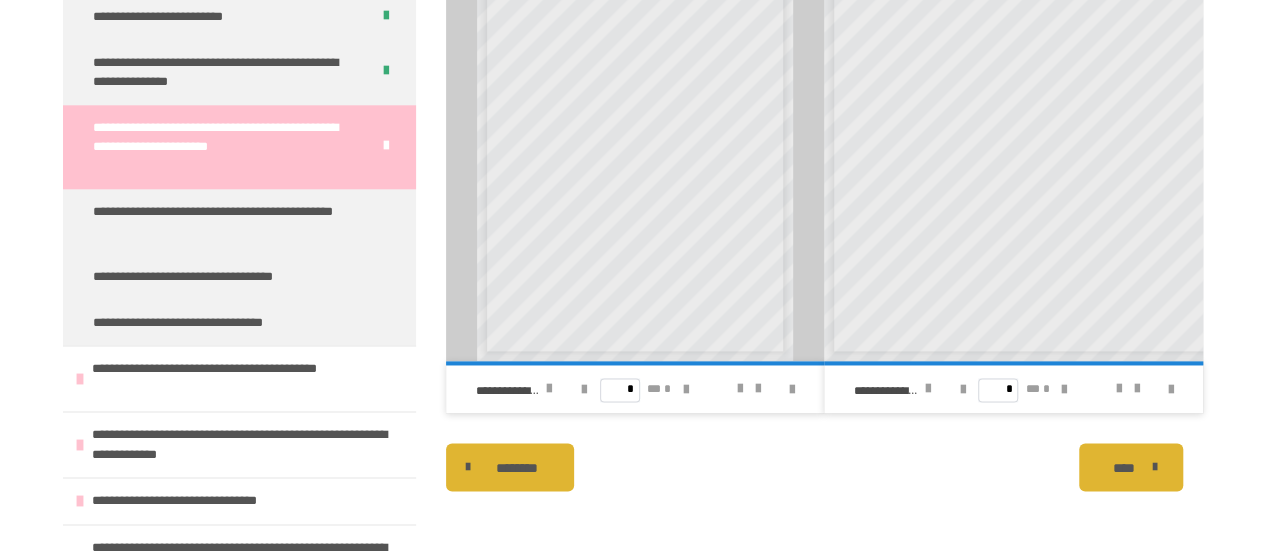 scroll, scrollTop: 1174, scrollLeft: 0, axis: vertical 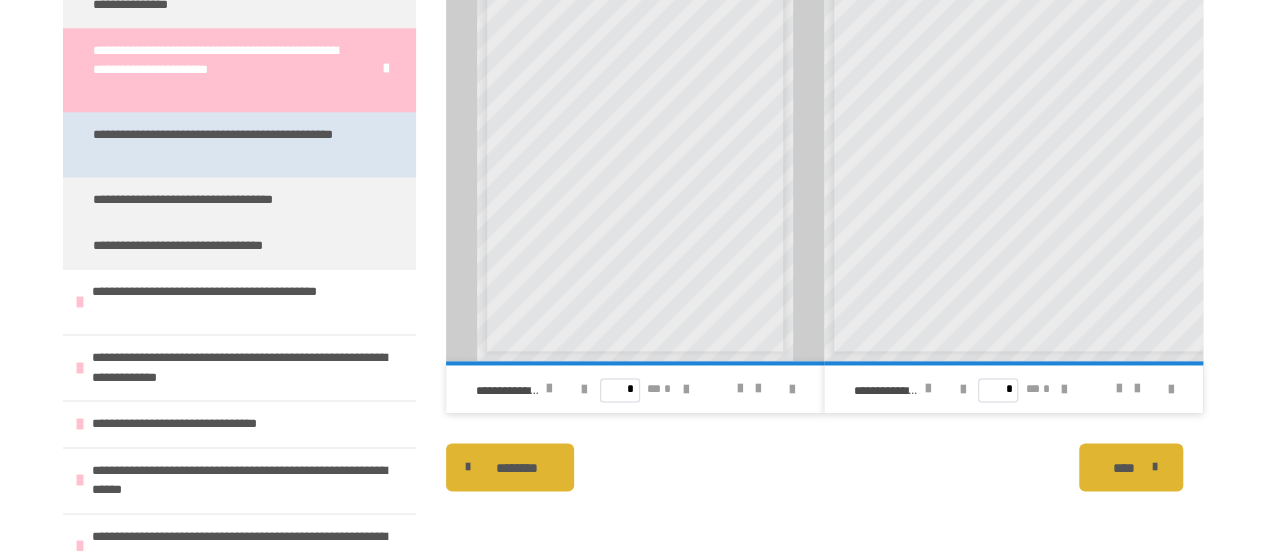click on "**********" at bounding box center (224, 144) 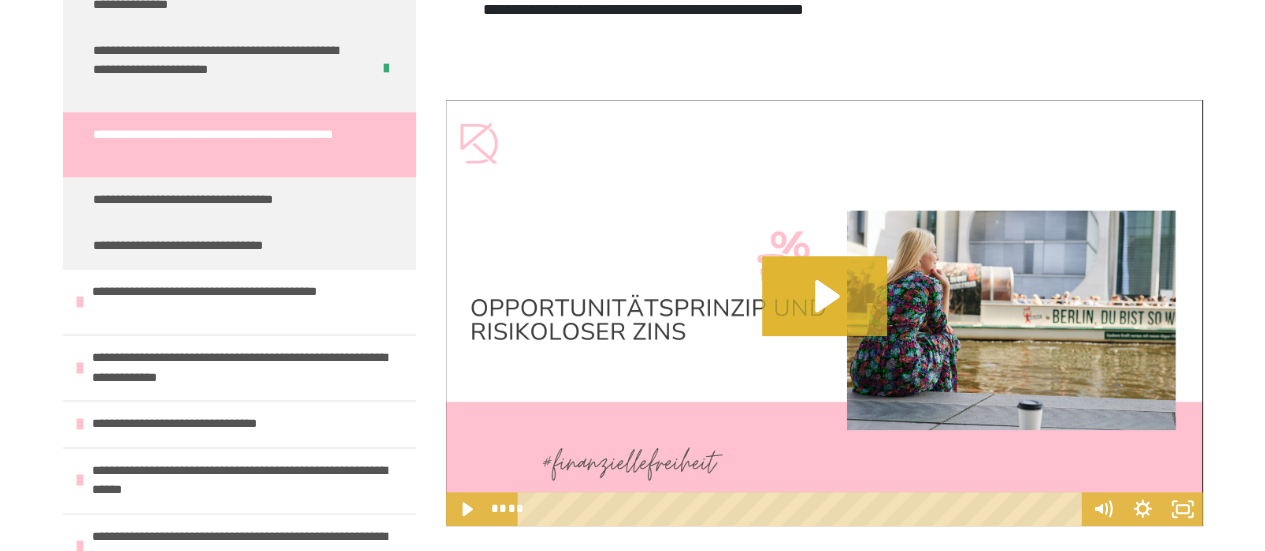 scroll, scrollTop: 696, scrollLeft: 0, axis: vertical 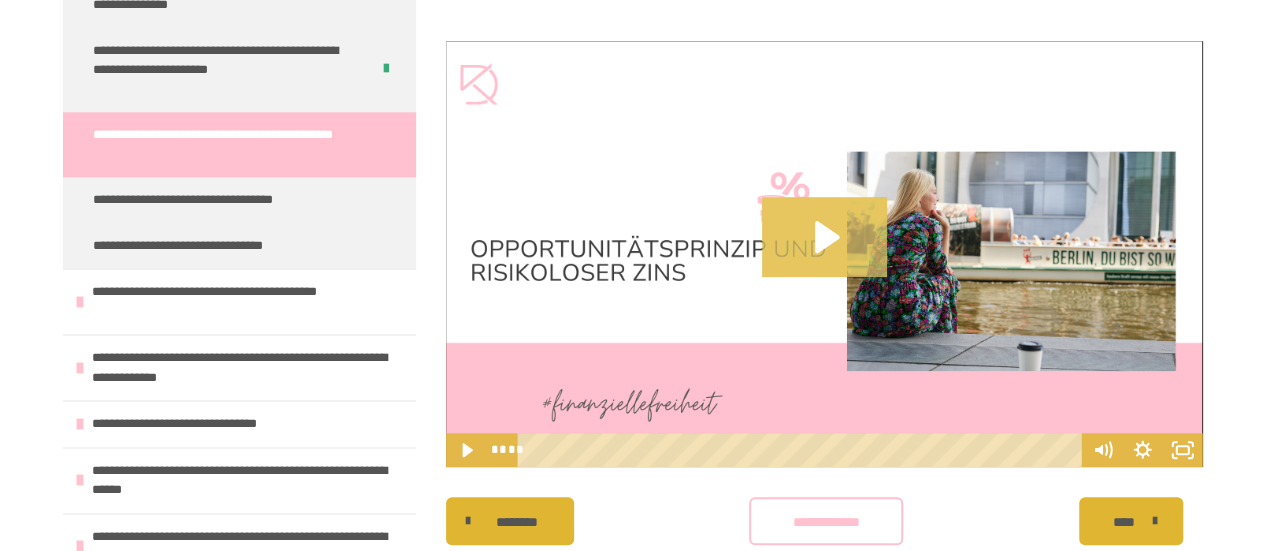 click 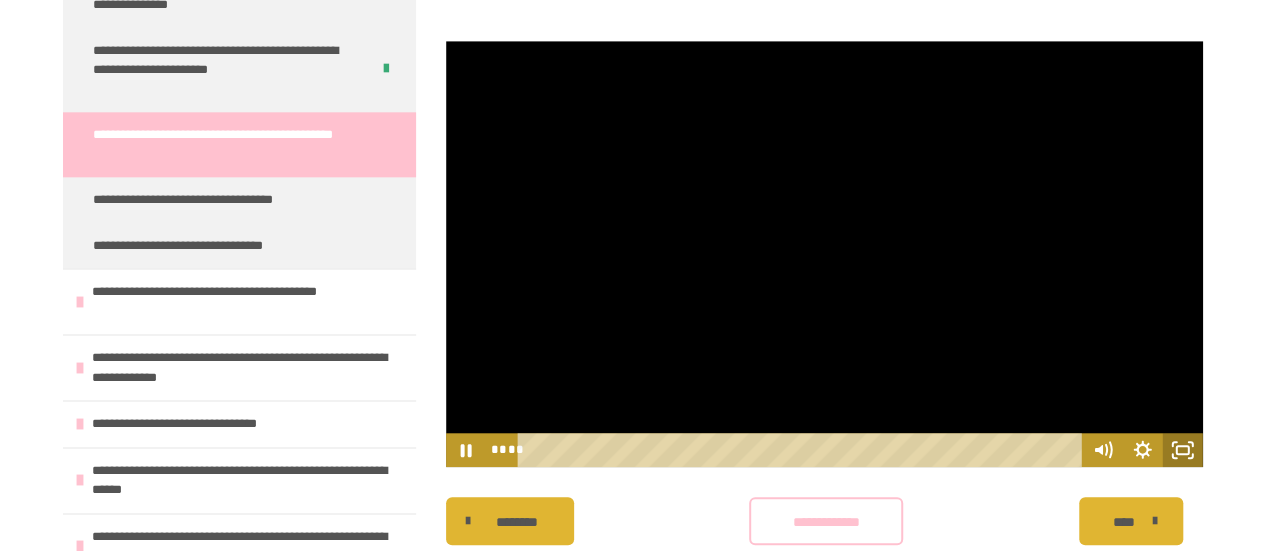 click 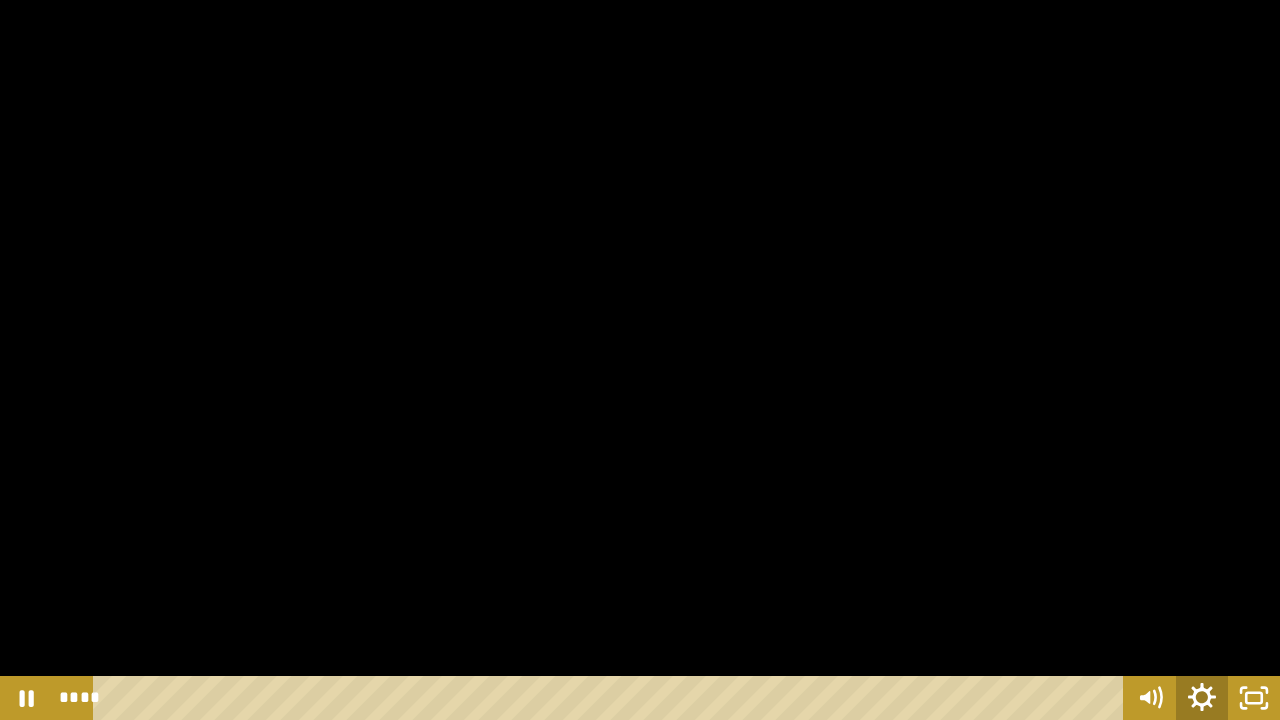 click 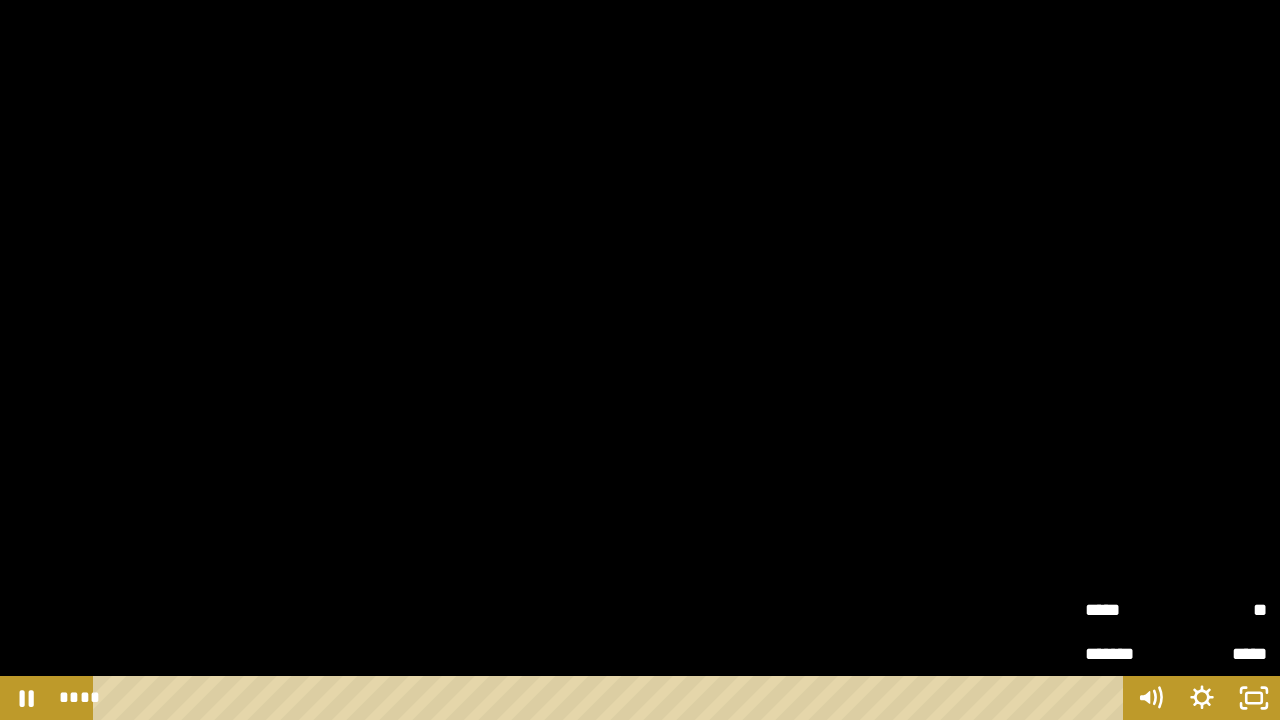click on "*****" at bounding box center (1130, 610) 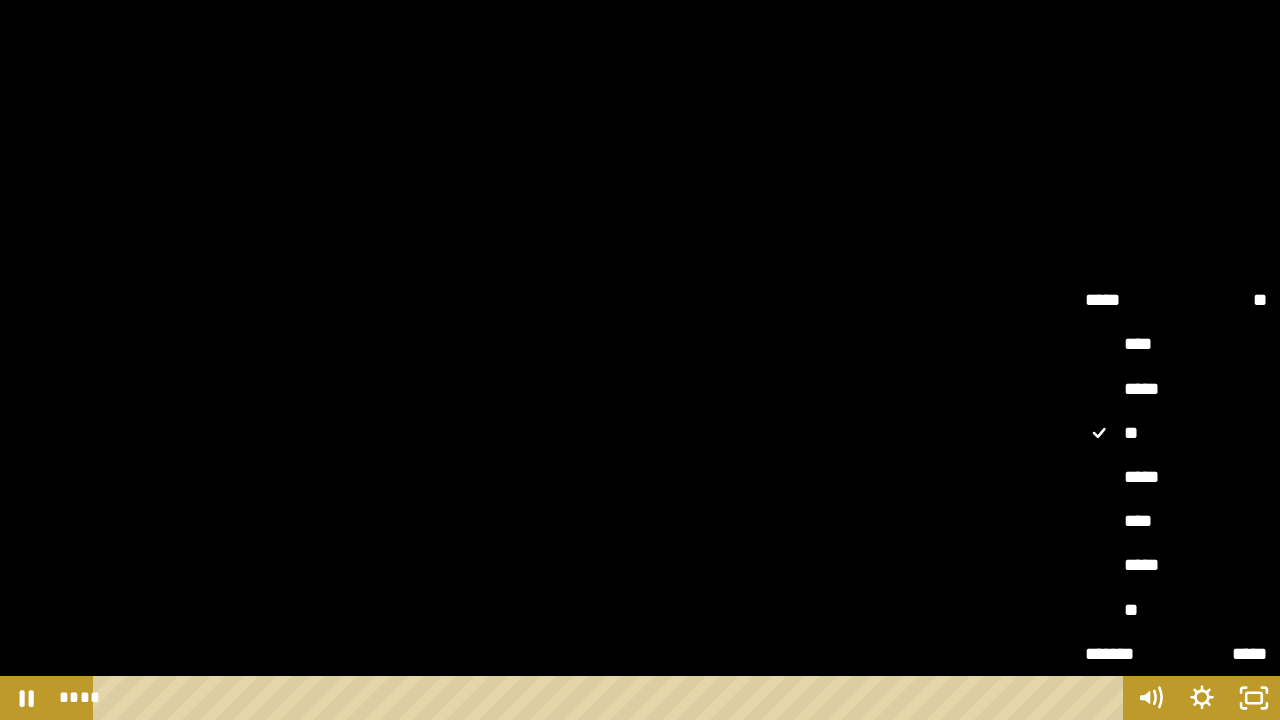 click on "*****" at bounding box center [1176, 477] 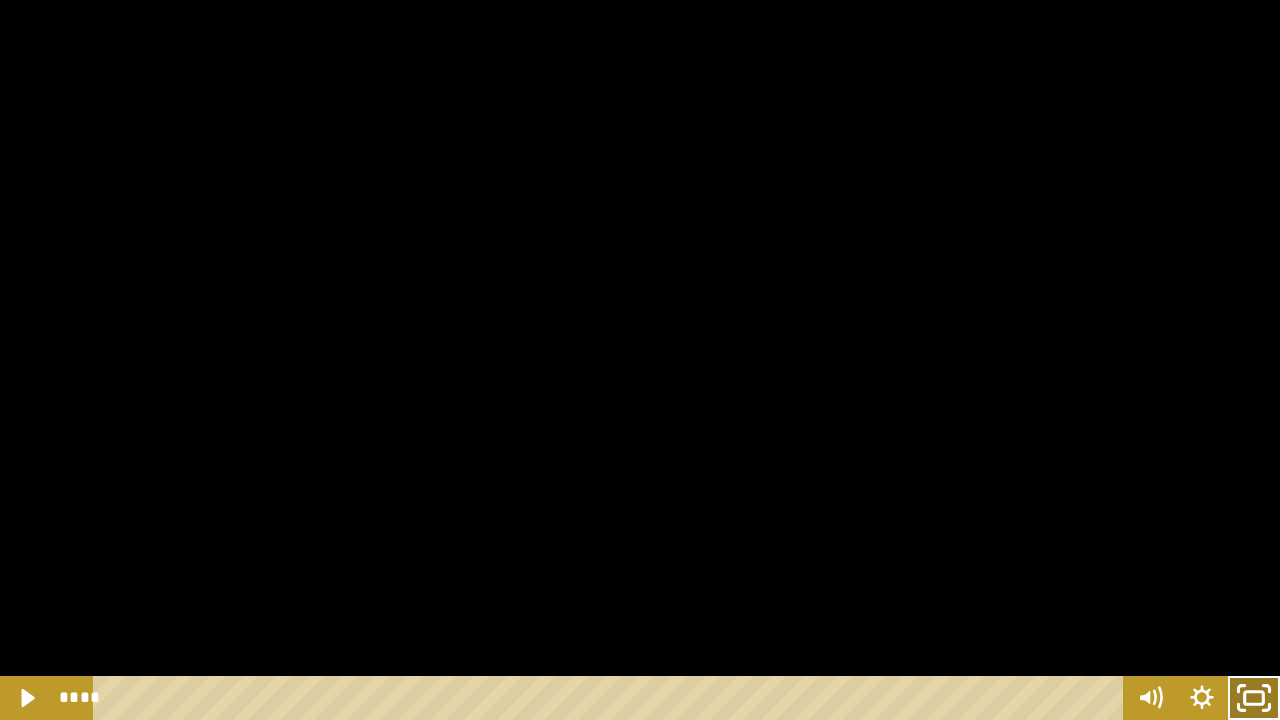 click 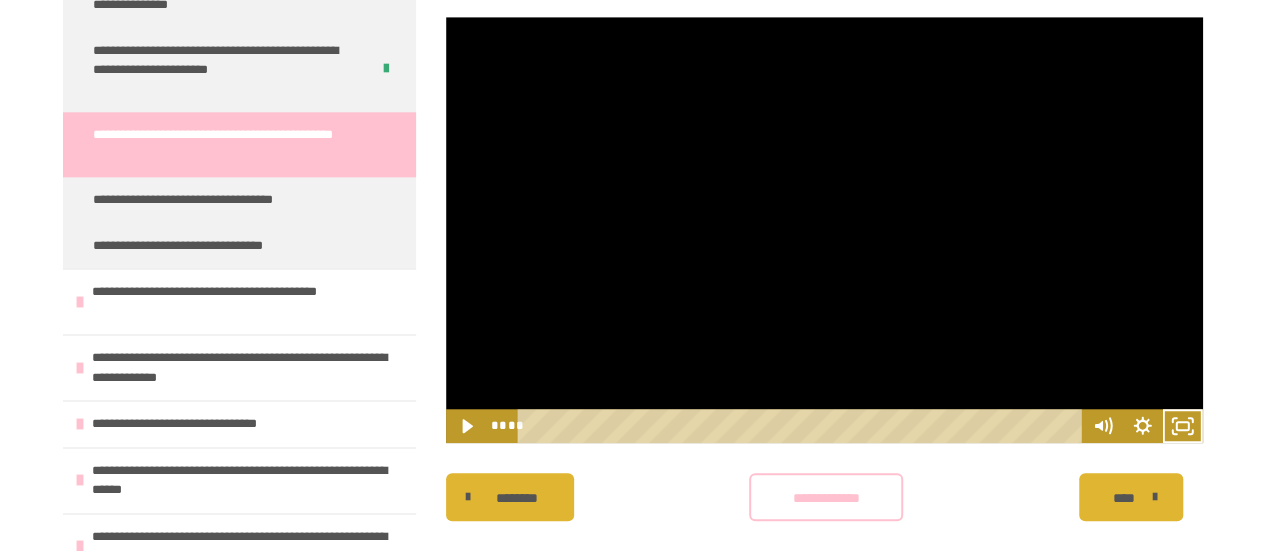 scroll, scrollTop: 750, scrollLeft: 0, axis: vertical 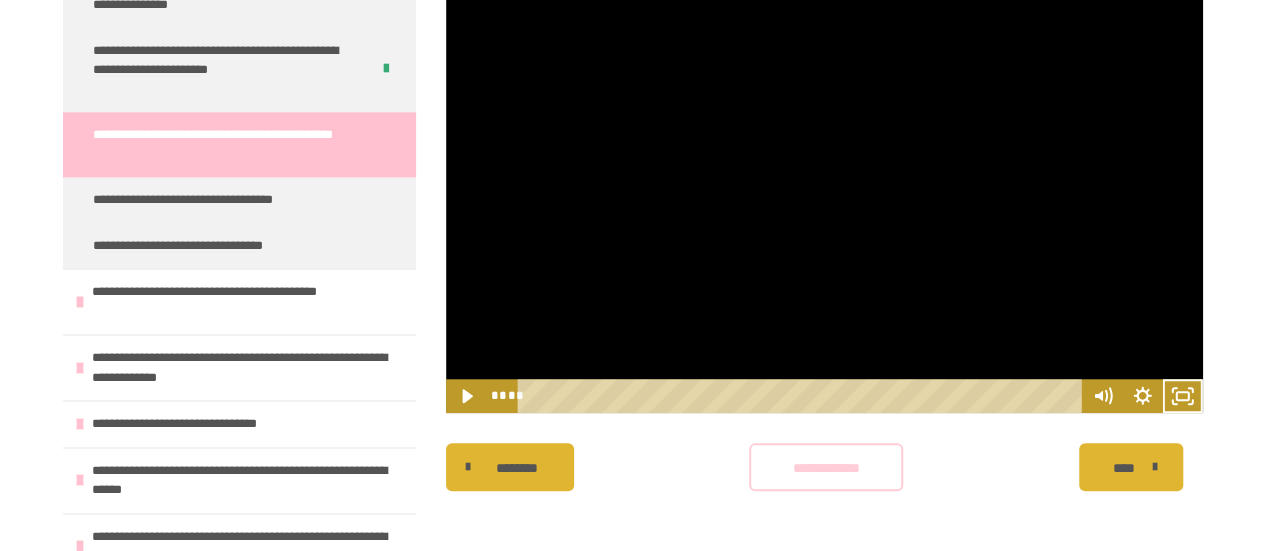 click on "**********" at bounding box center [826, 468] 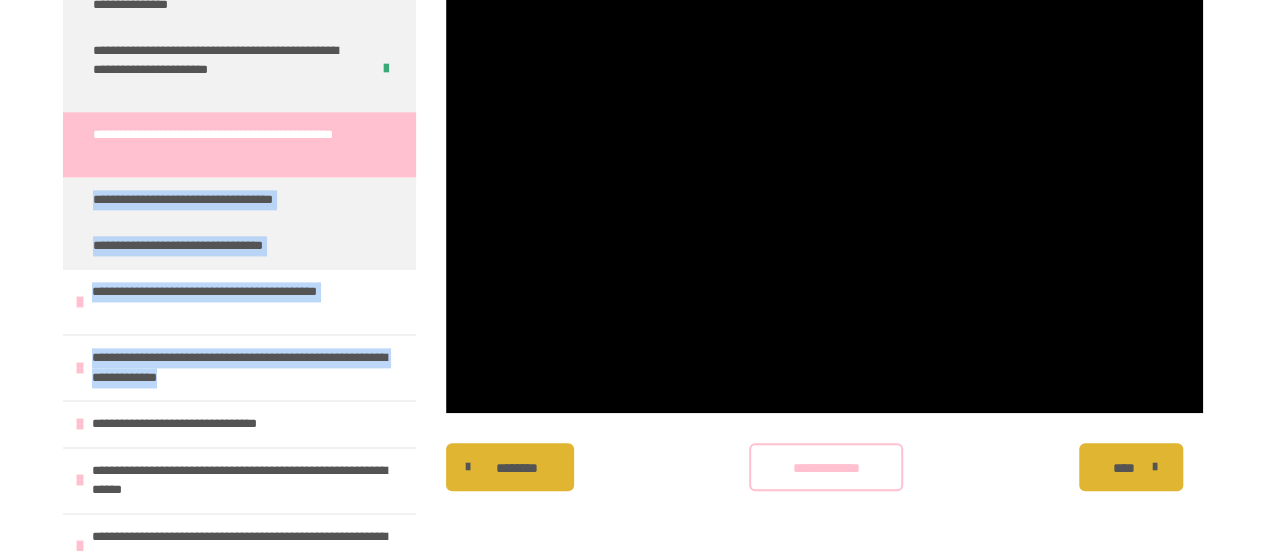 drag, startPoint x: 365, startPoint y: 369, endPoint x: 348, endPoint y: 152, distance: 217.66489 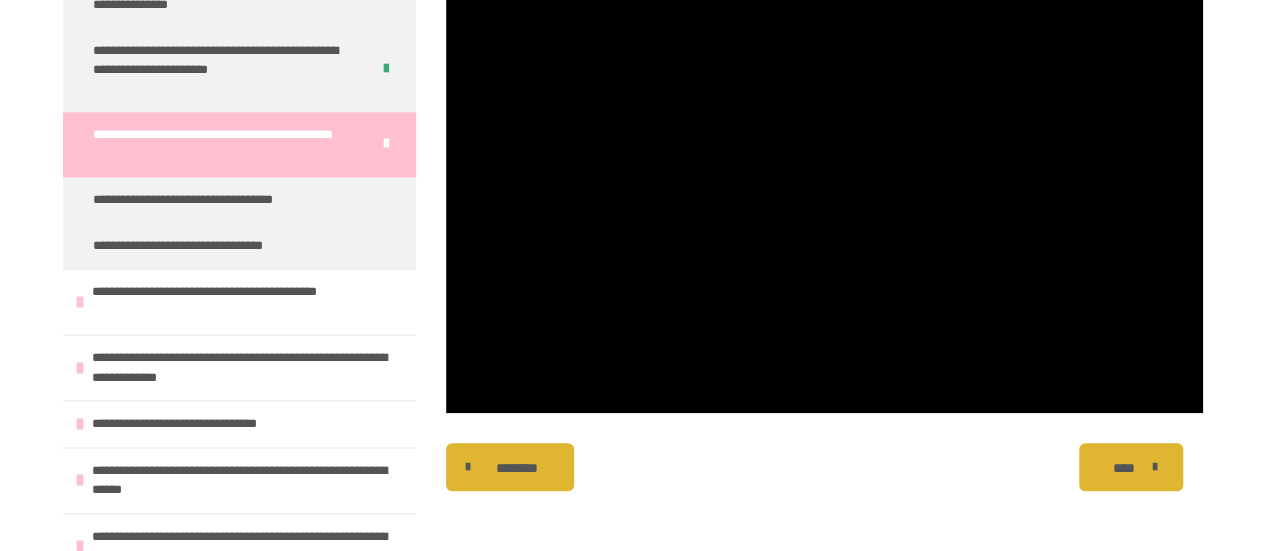 click on "[FIRST] [LAST] [INITIAL]" at bounding box center [824, 467] 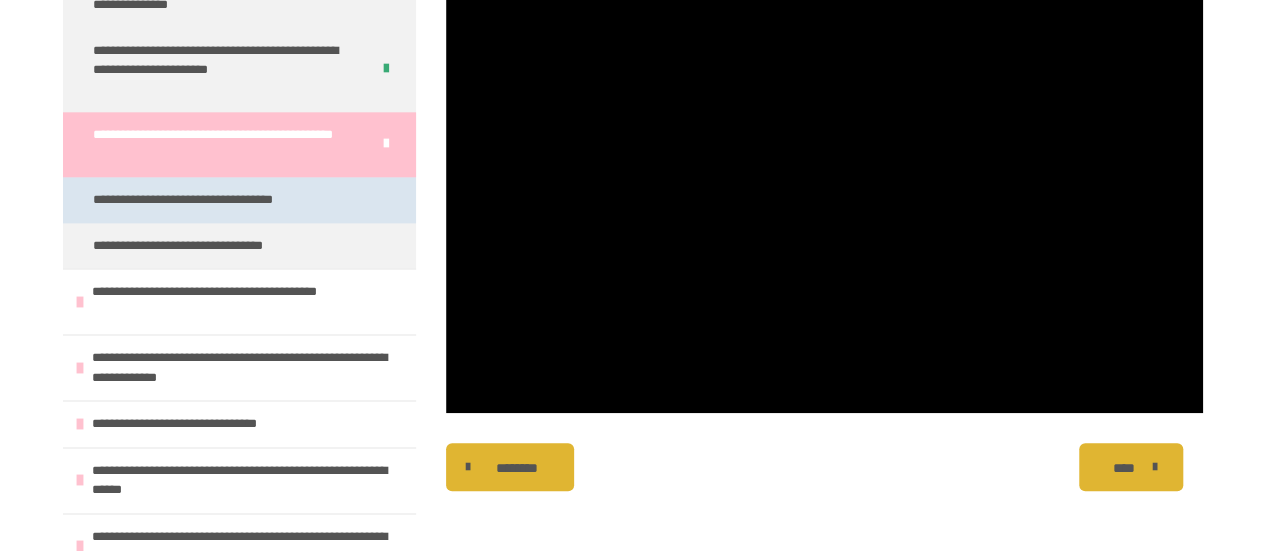 click on "**********" at bounding box center (216, 200) 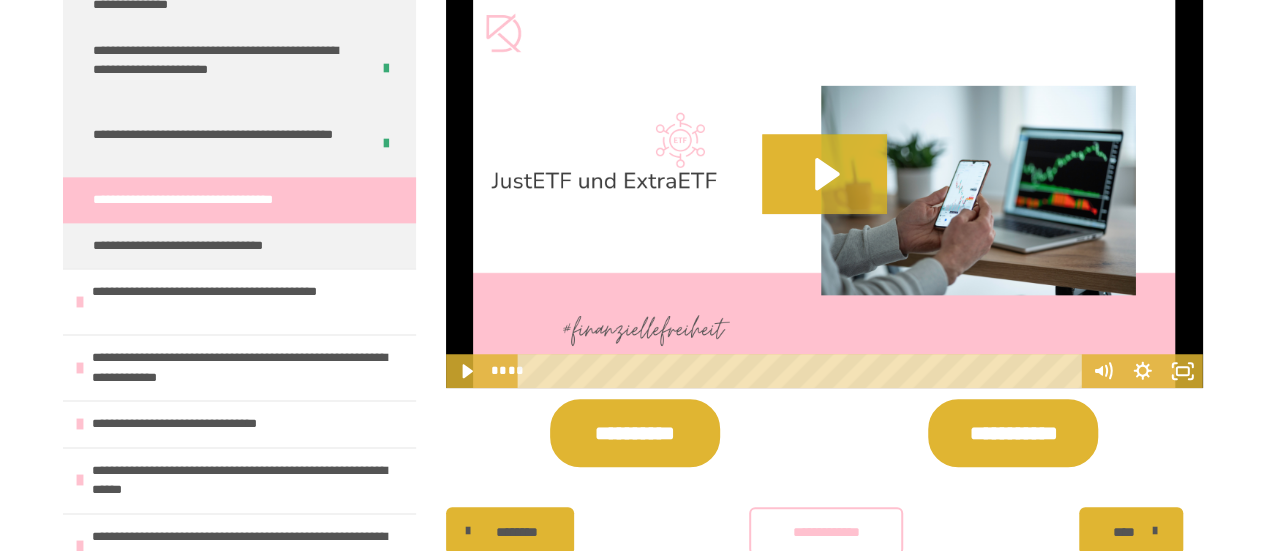 scroll, scrollTop: 729, scrollLeft: 0, axis: vertical 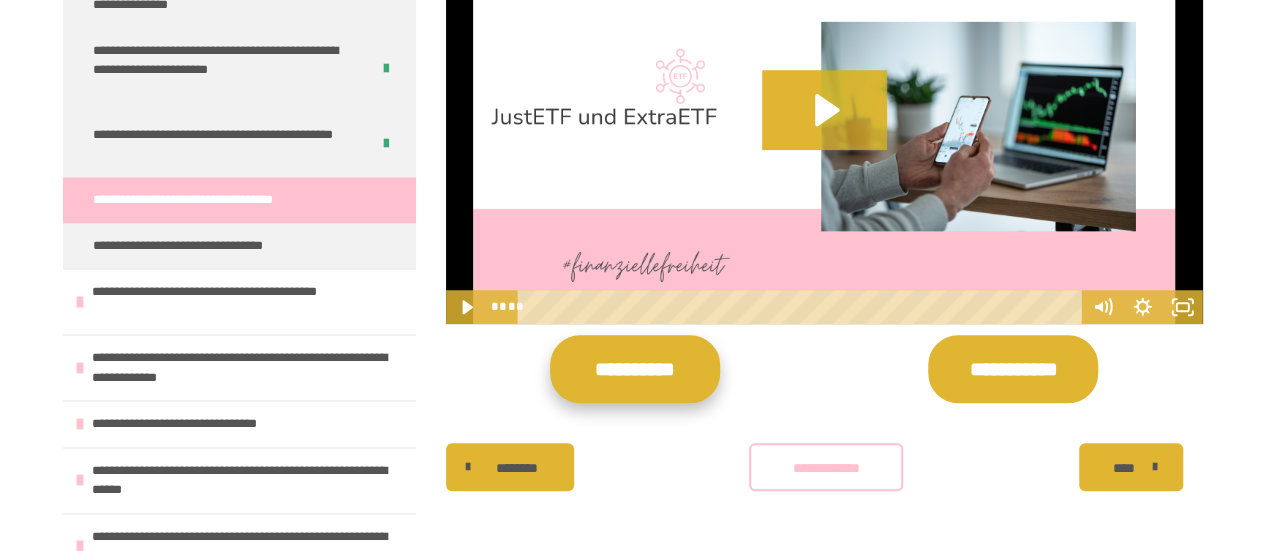 click on "**********" at bounding box center [635, 369] 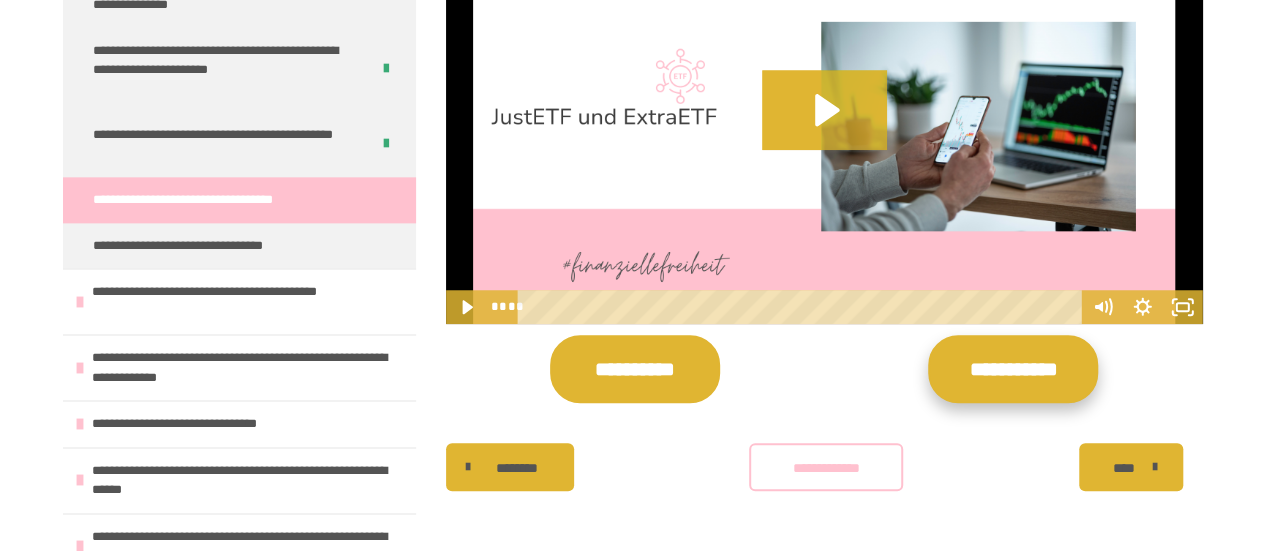 click on "**********" at bounding box center [1013, 369] 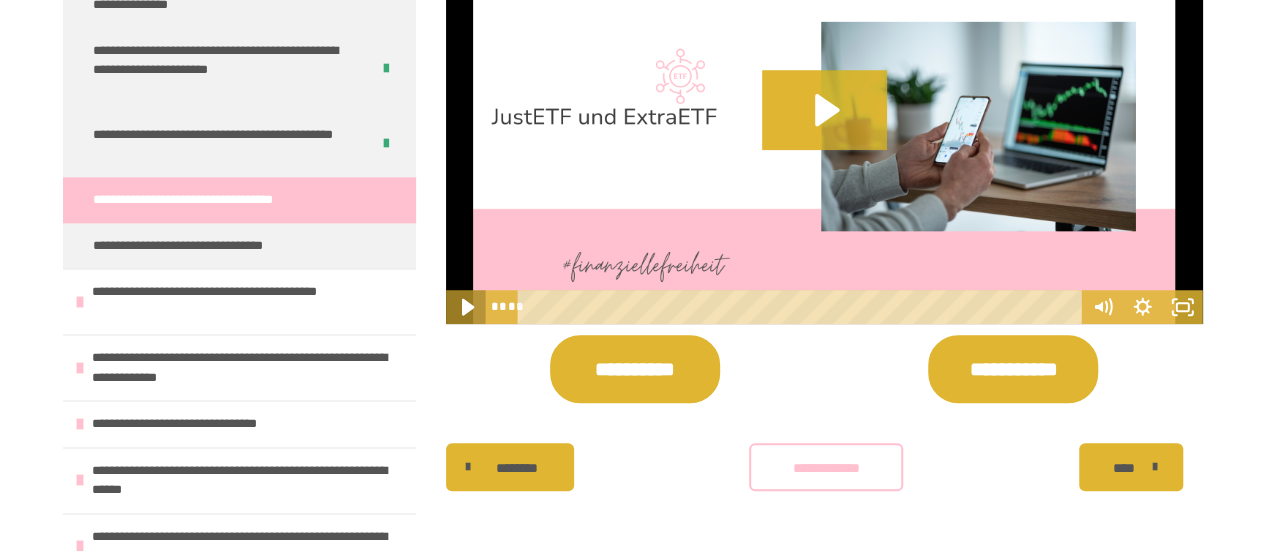 click 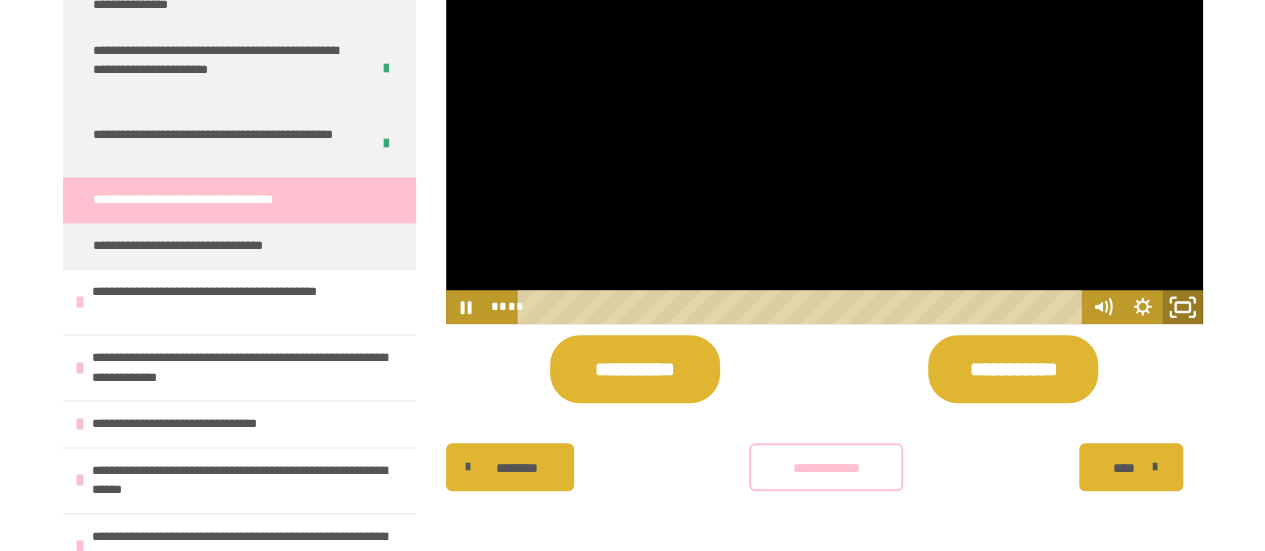click 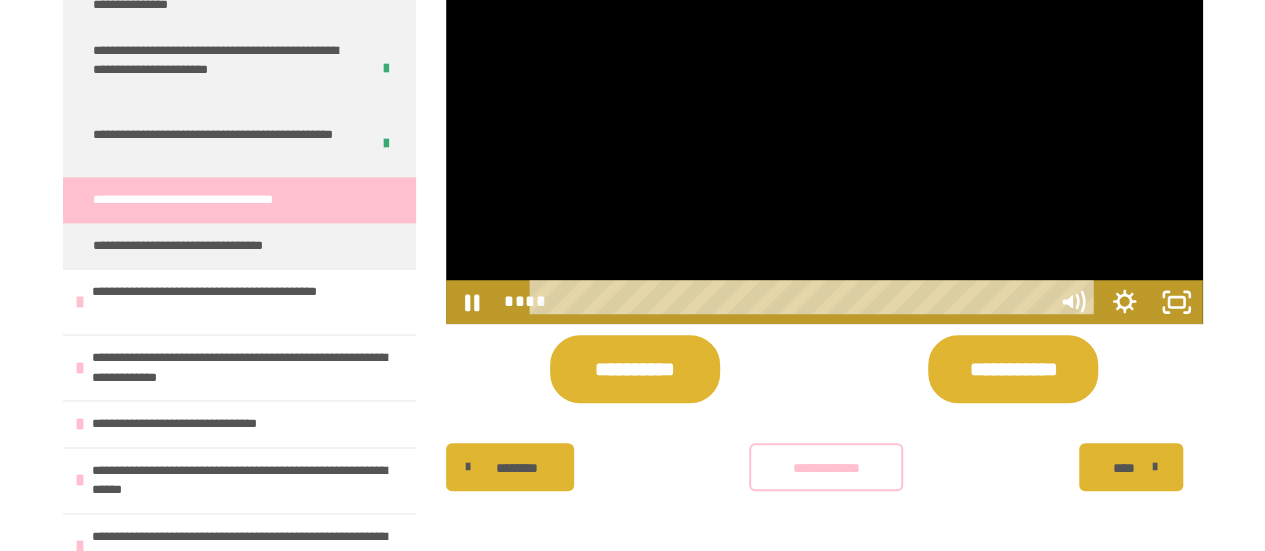scroll, scrollTop: 560, scrollLeft: 0, axis: vertical 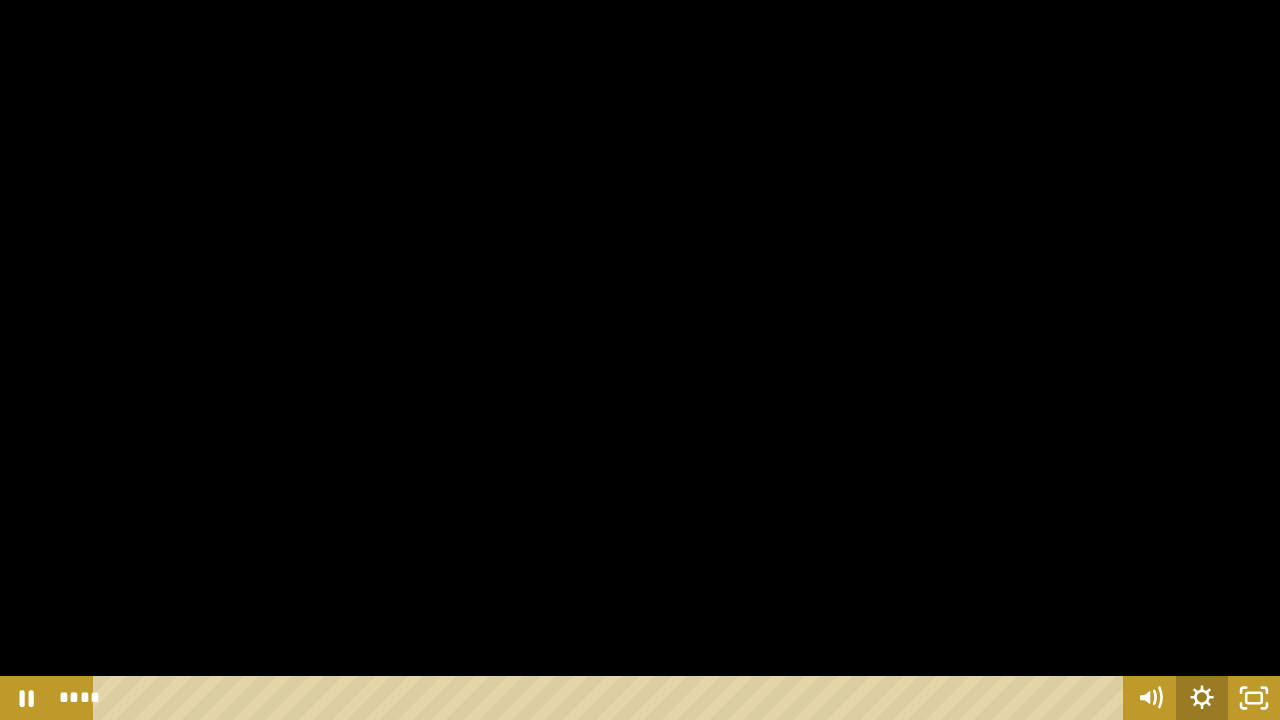 click 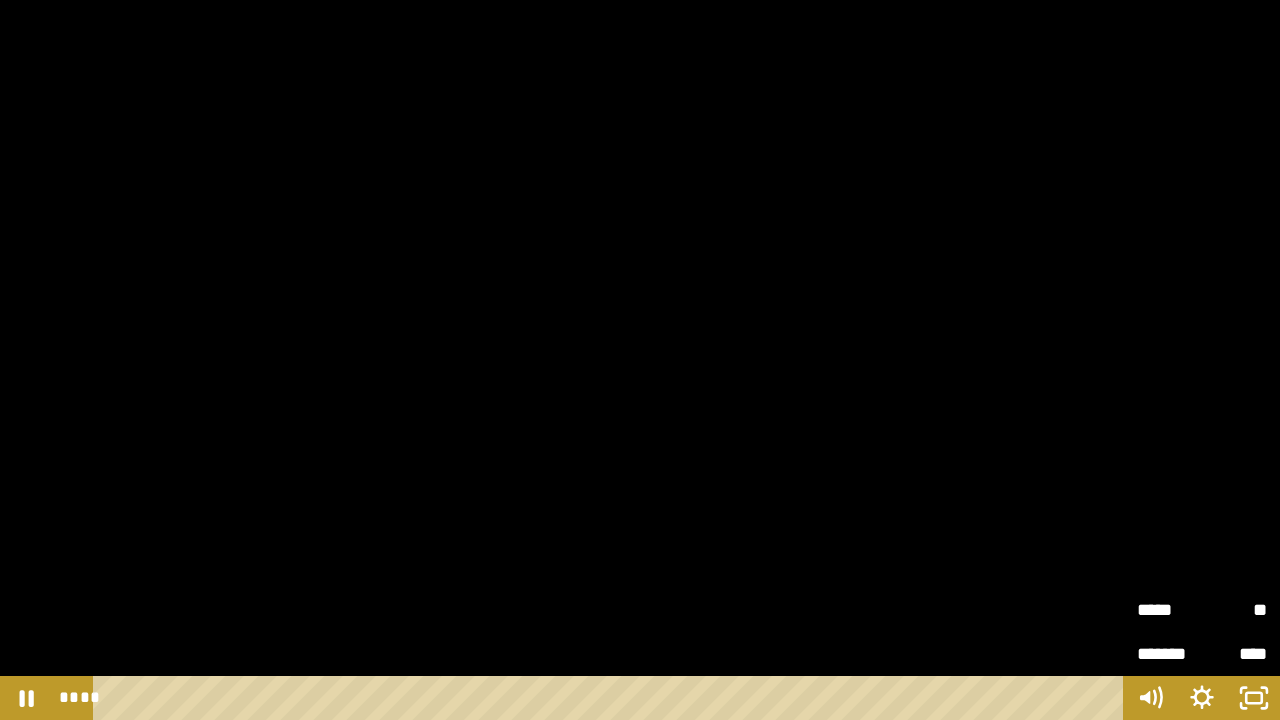 click on "*****" at bounding box center (1169, 605) 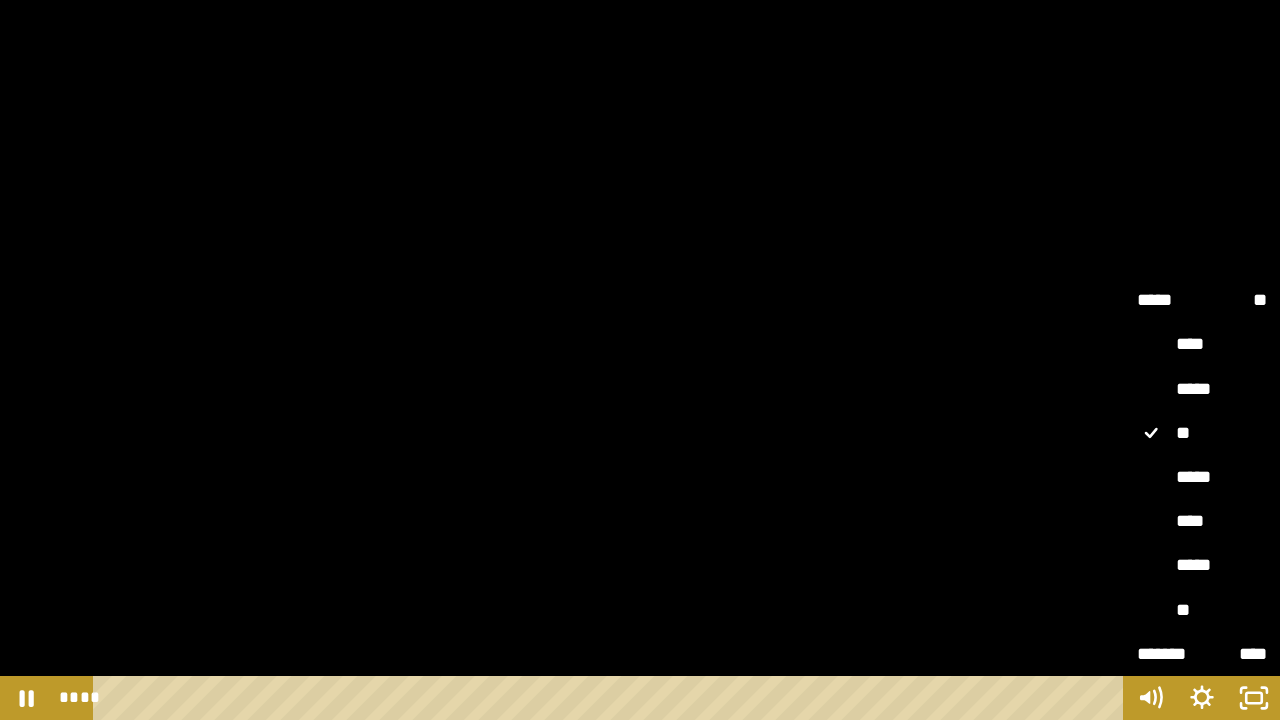 click on "*****" at bounding box center [1202, 477] 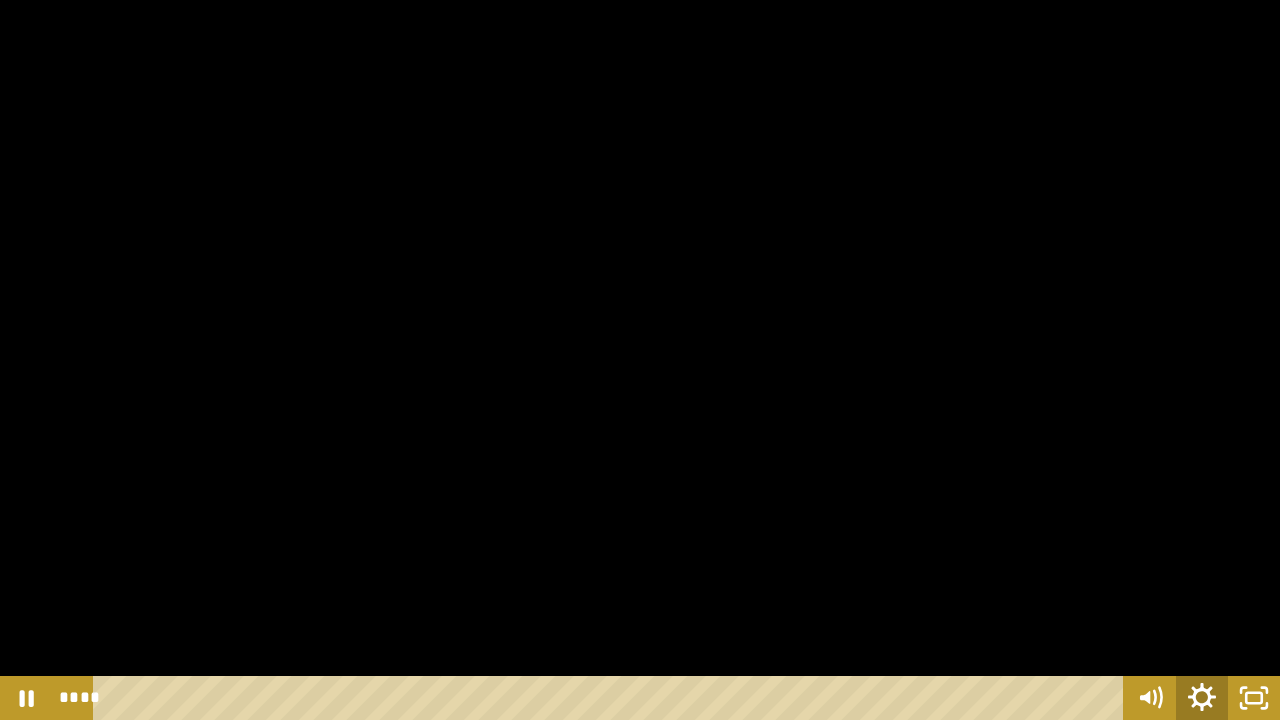 click 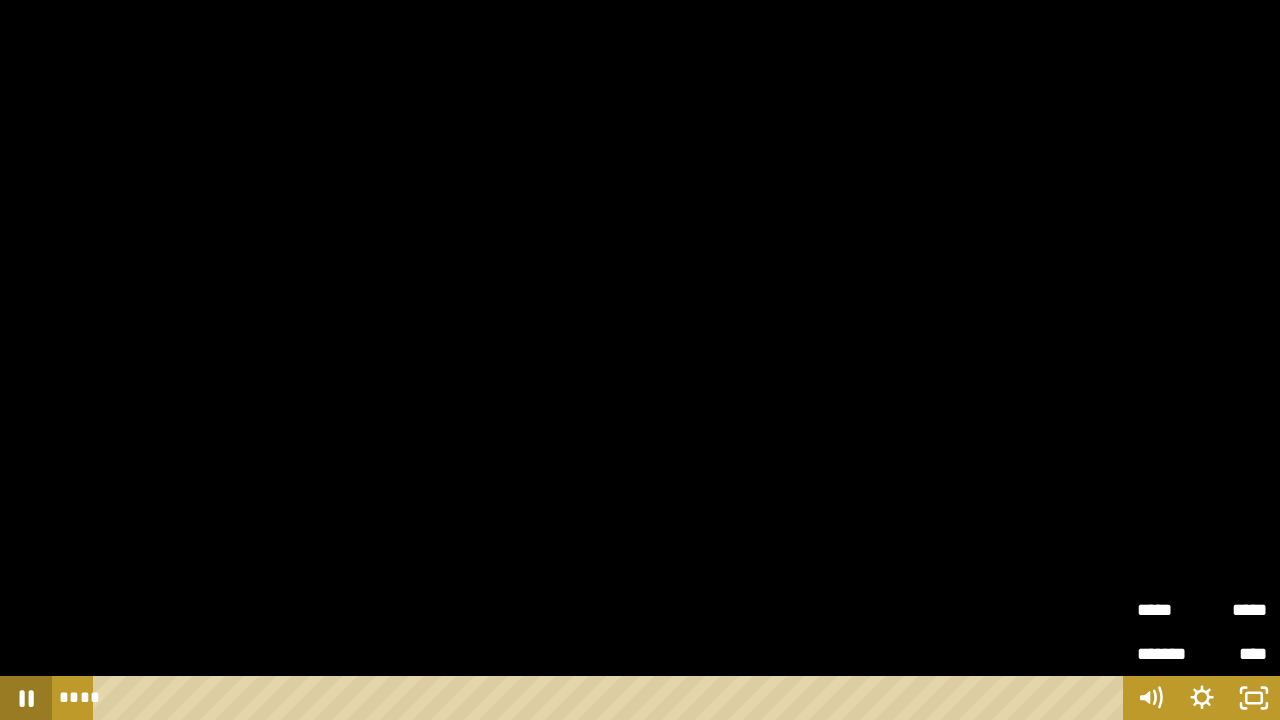 click 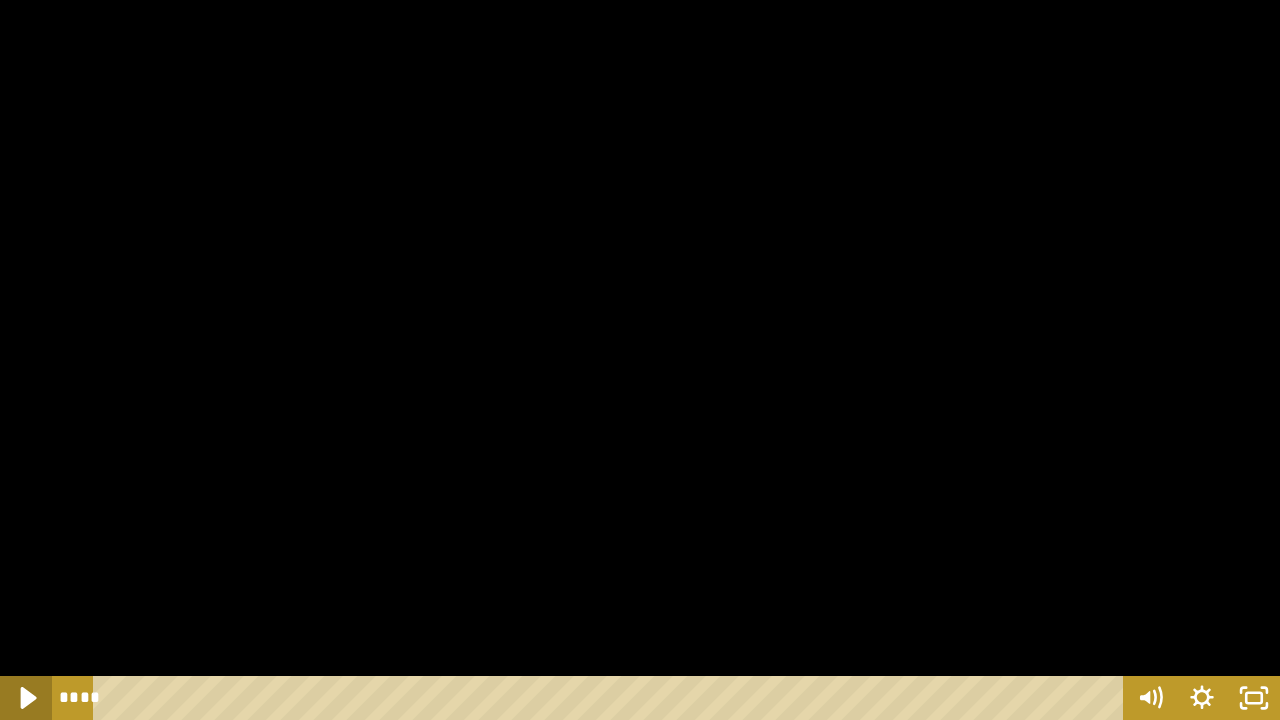 click 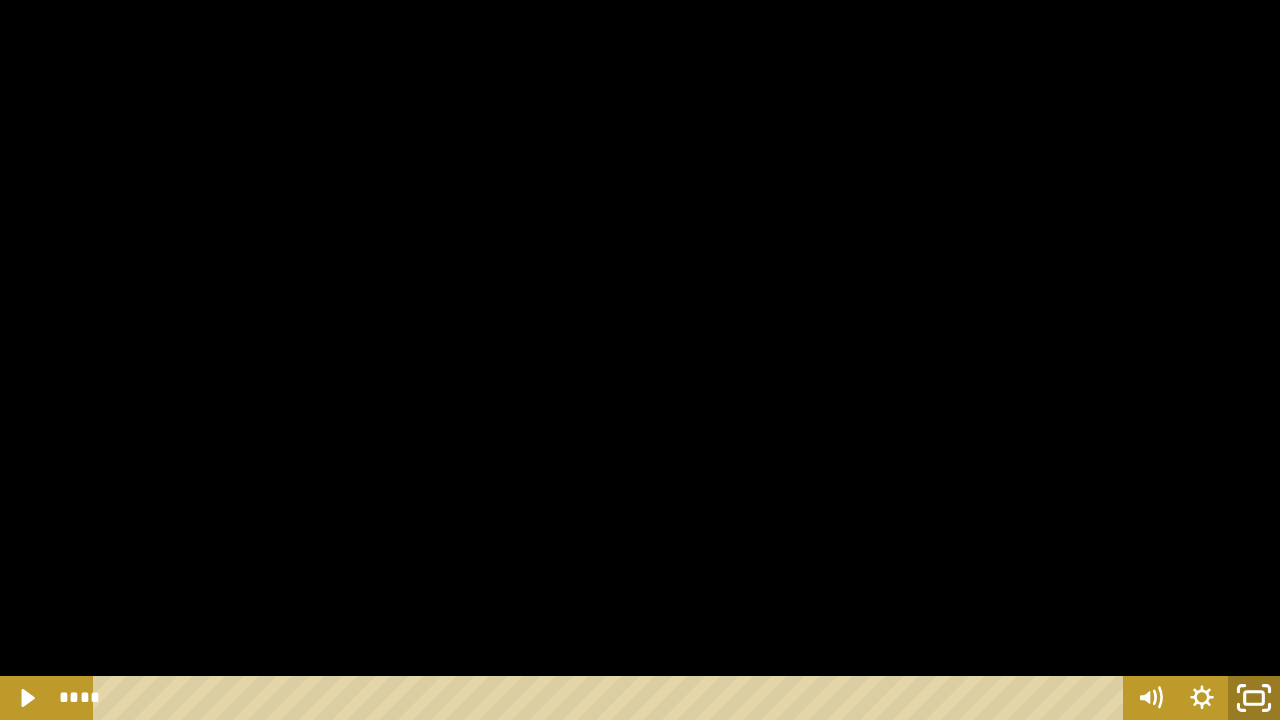 click 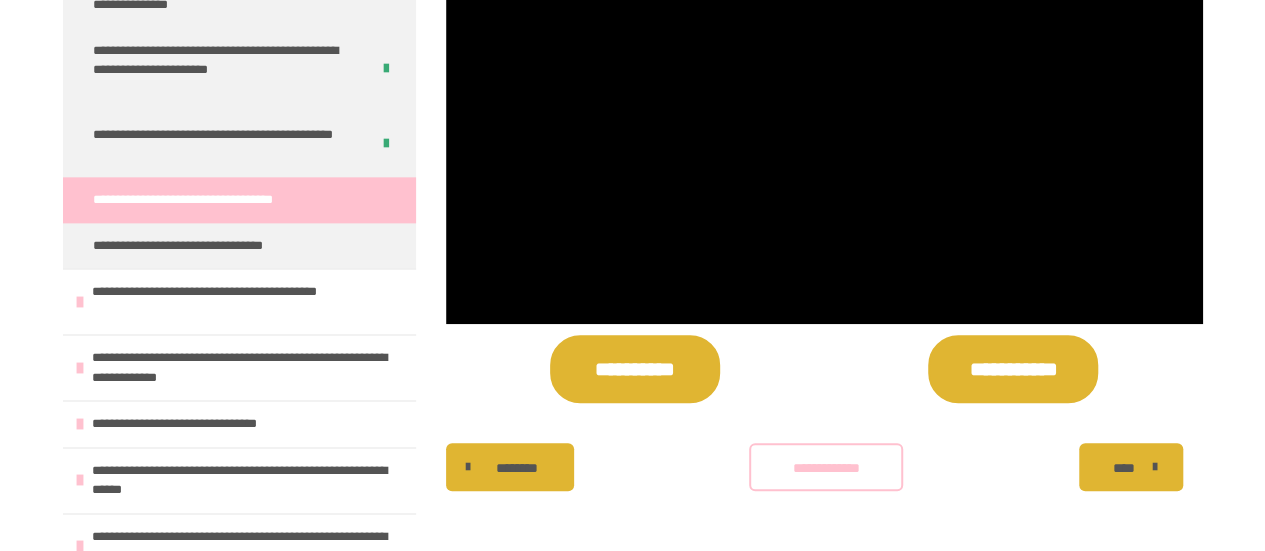 scroll, scrollTop: 560, scrollLeft: 0, axis: vertical 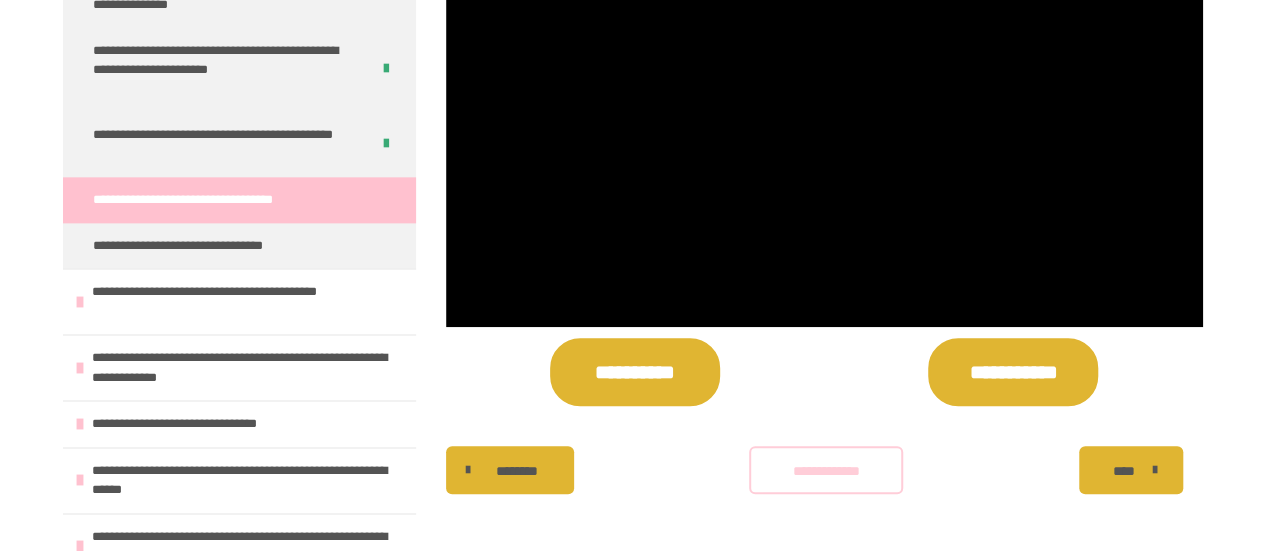 click on "**********" at bounding box center (826, 470) 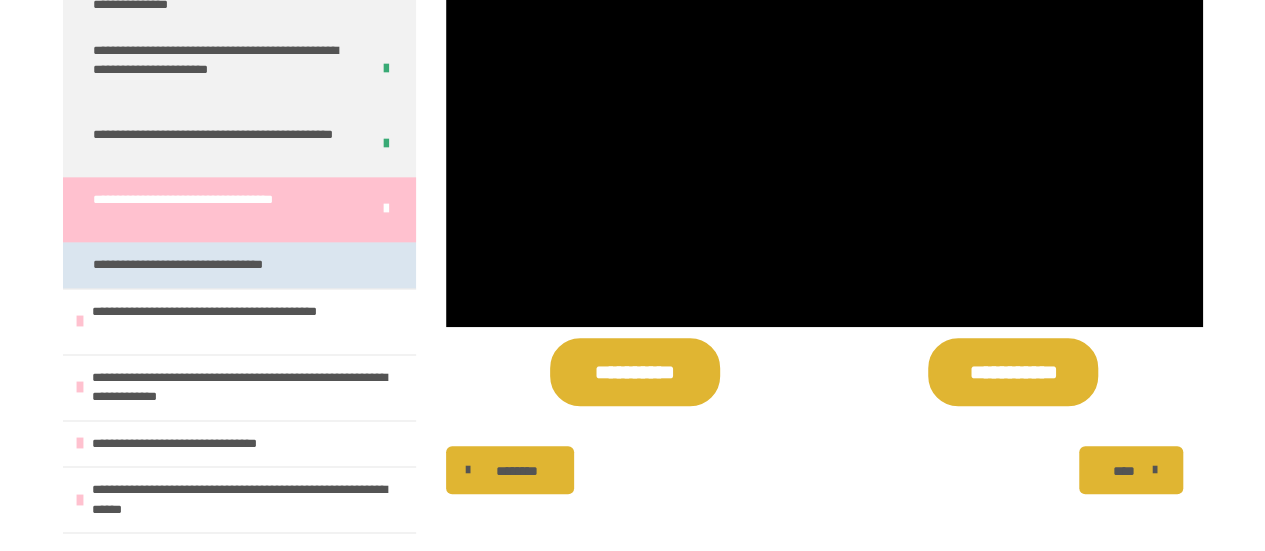 click on "**********" at bounding box center (215, 265) 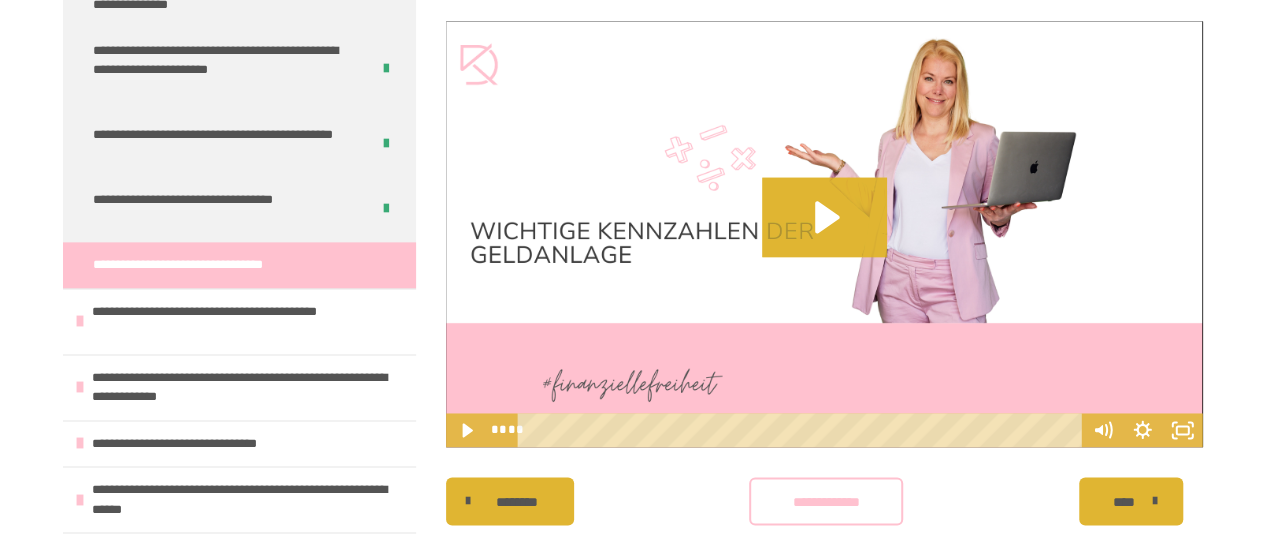 scroll, scrollTop: 1398, scrollLeft: 0, axis: vertical 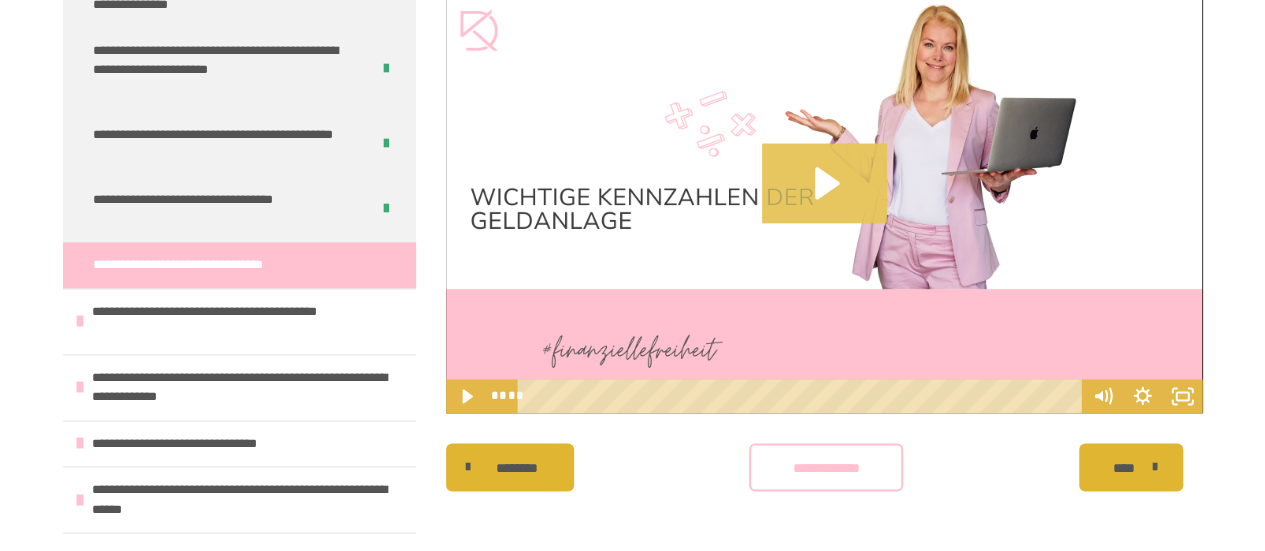 click 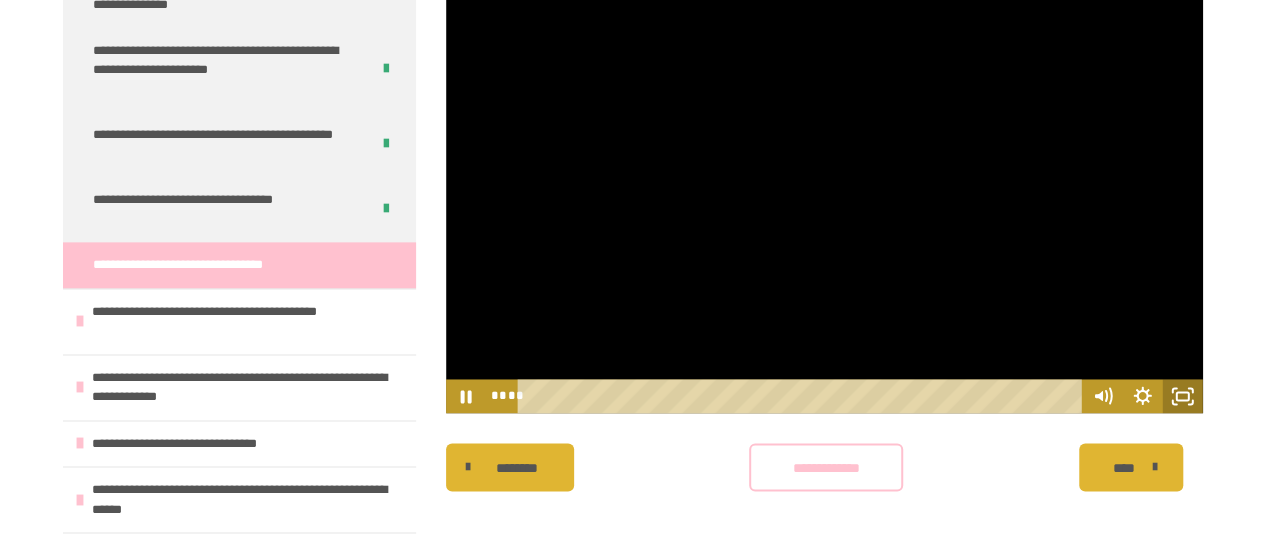 click 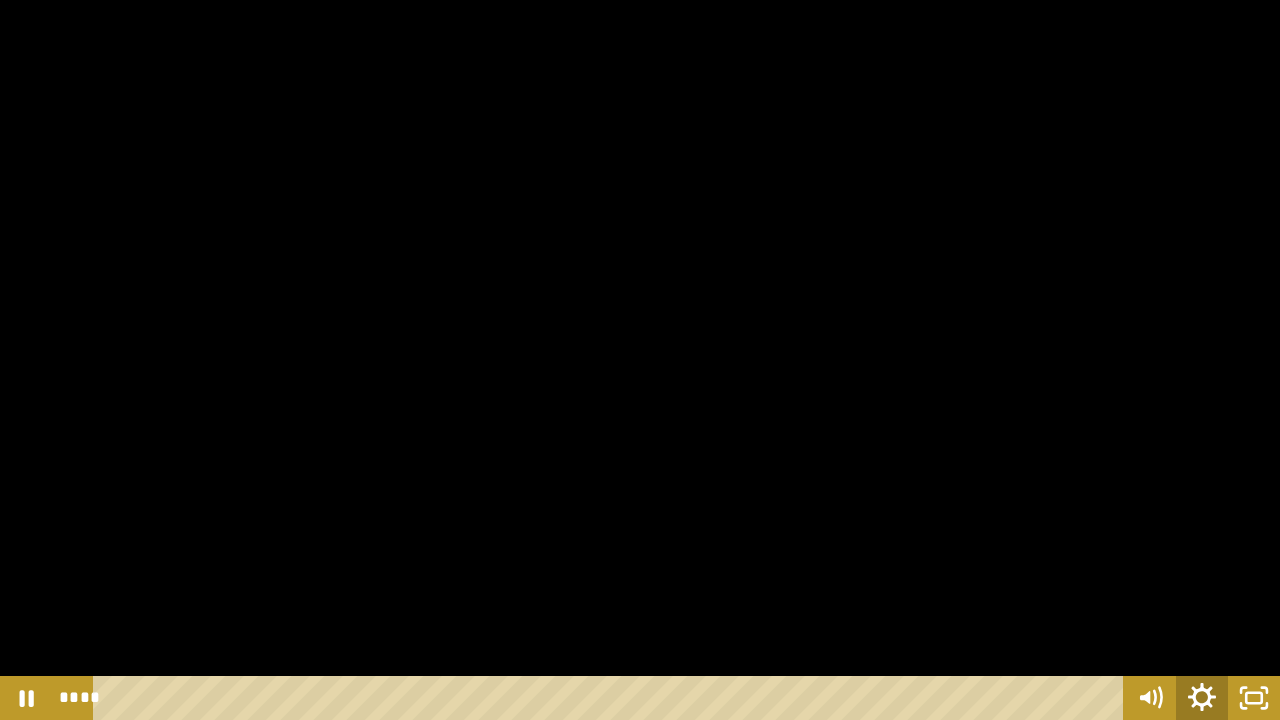 click 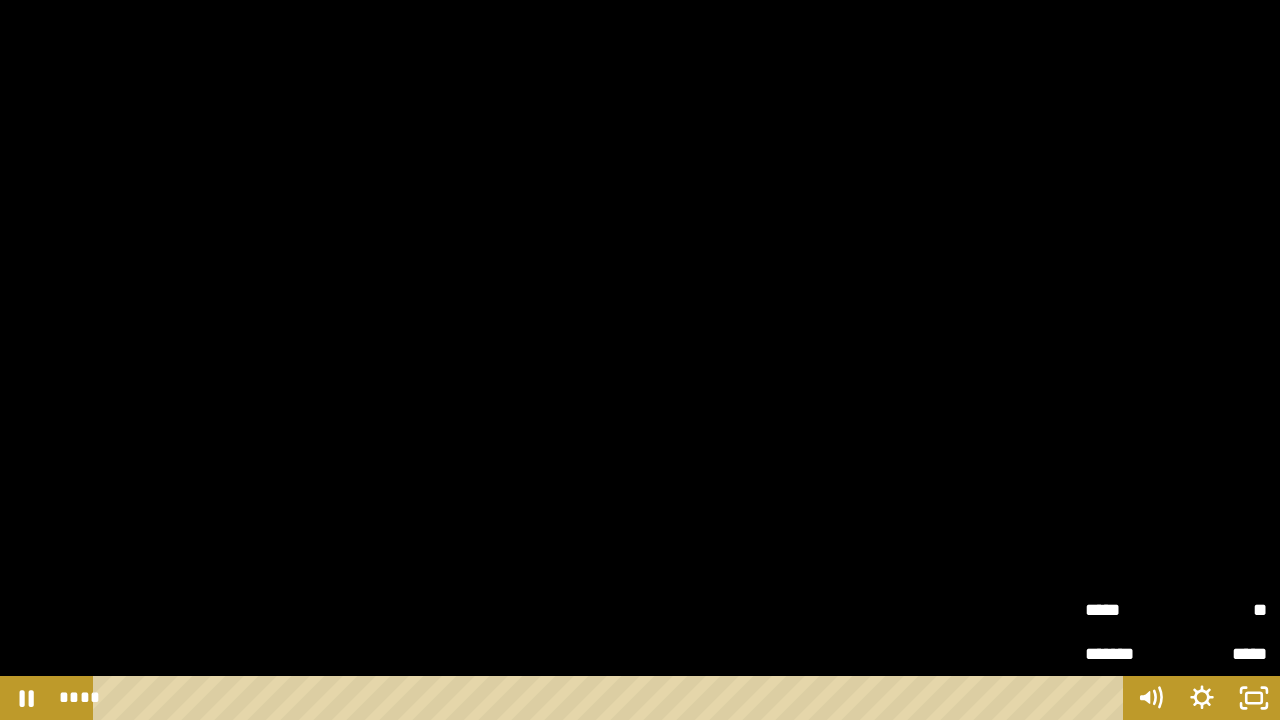 click on "*****" at bounding box center [1130, 609] 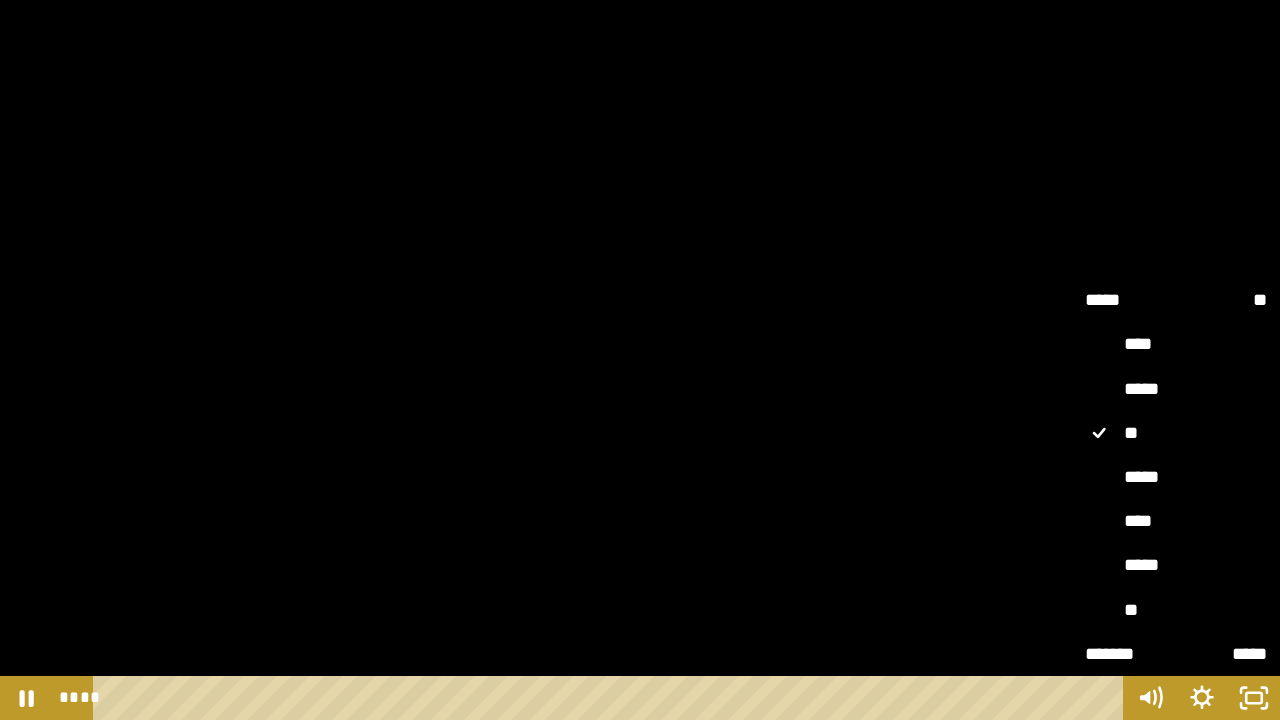 click on "*****" at bounding box center (1176, 477) 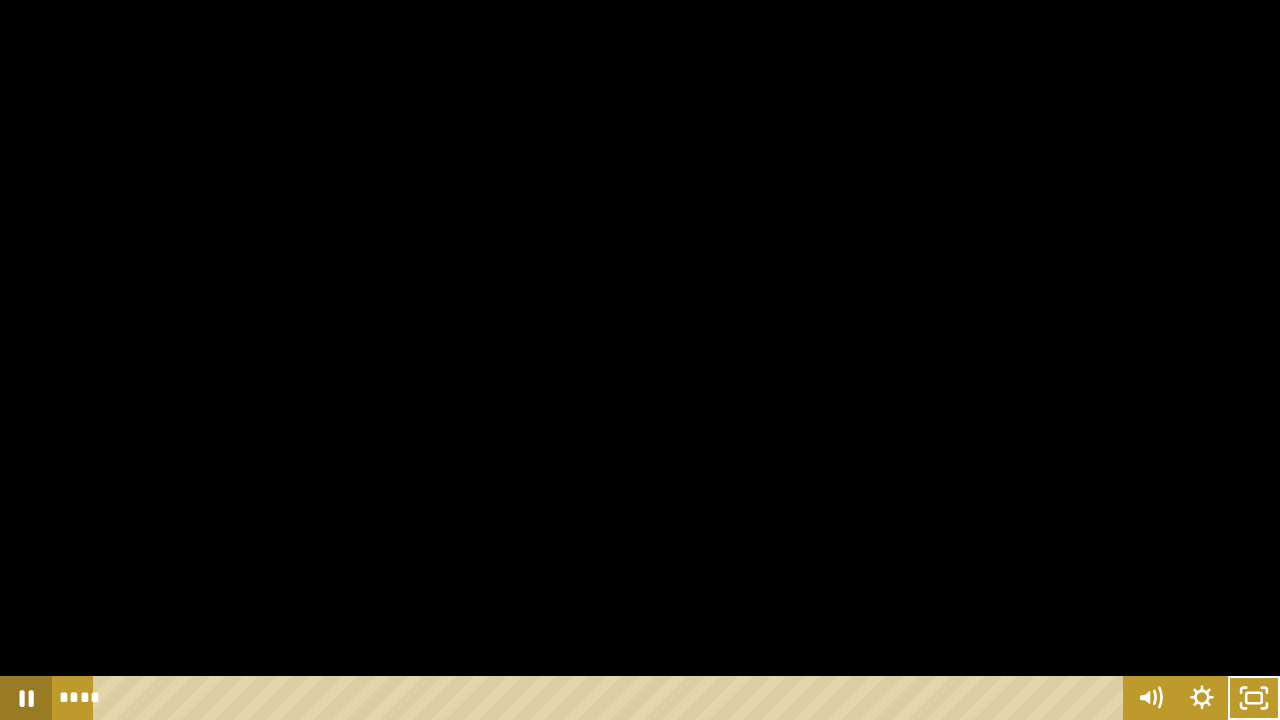 click 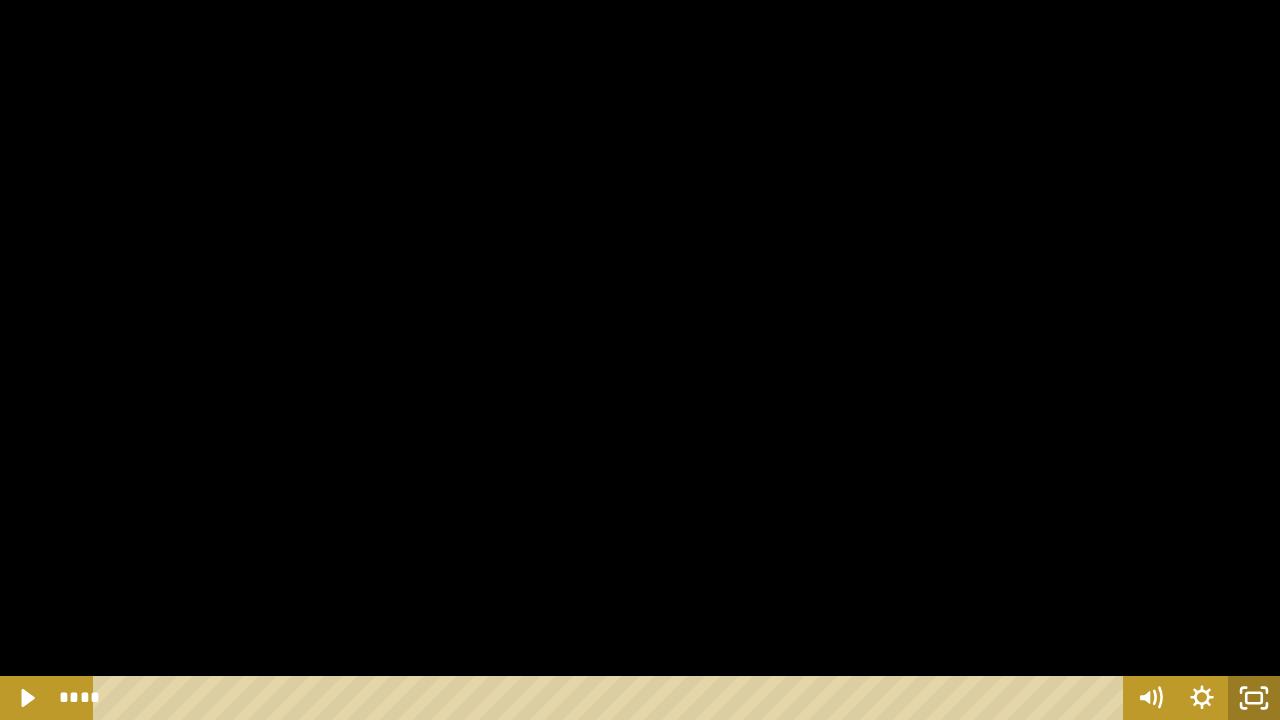 click 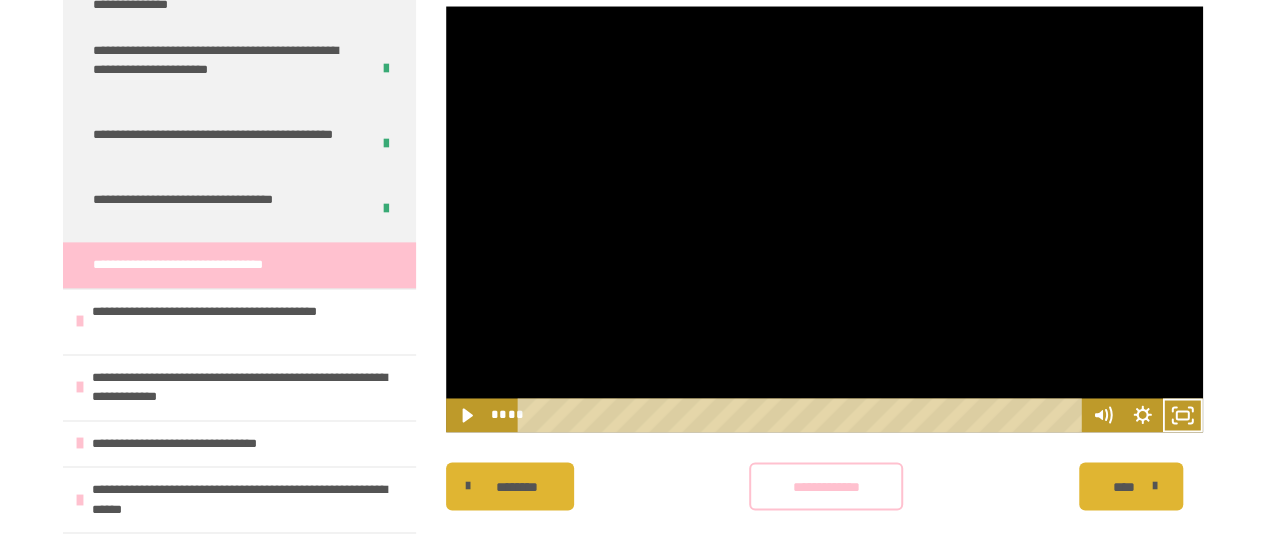 scroll, scrollTop: 1384, scrollLeft: 0, axis: vertical 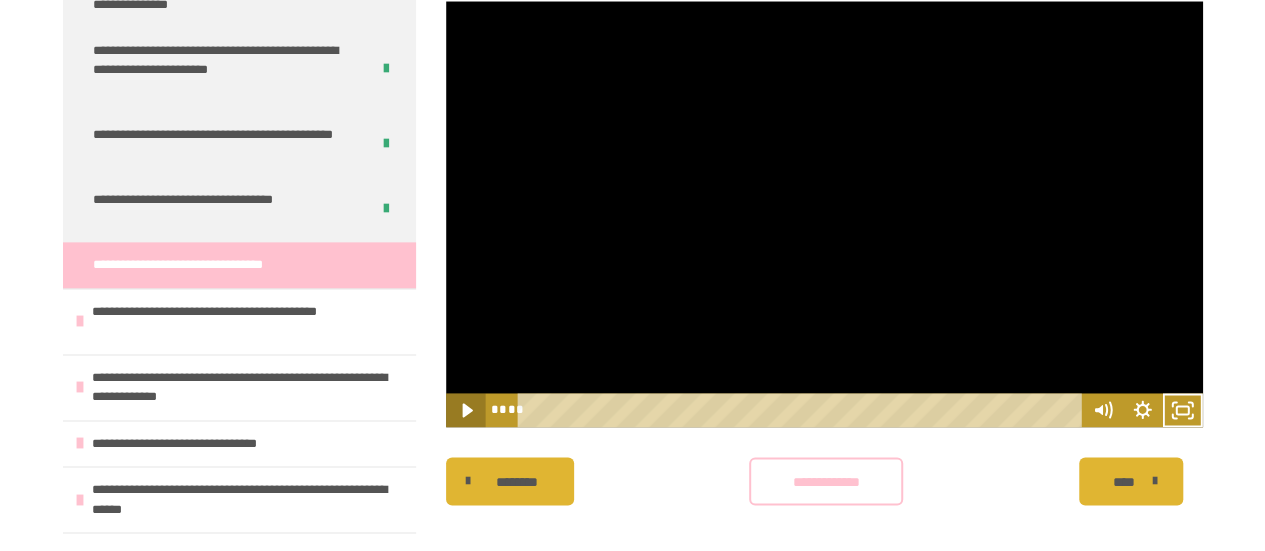 click 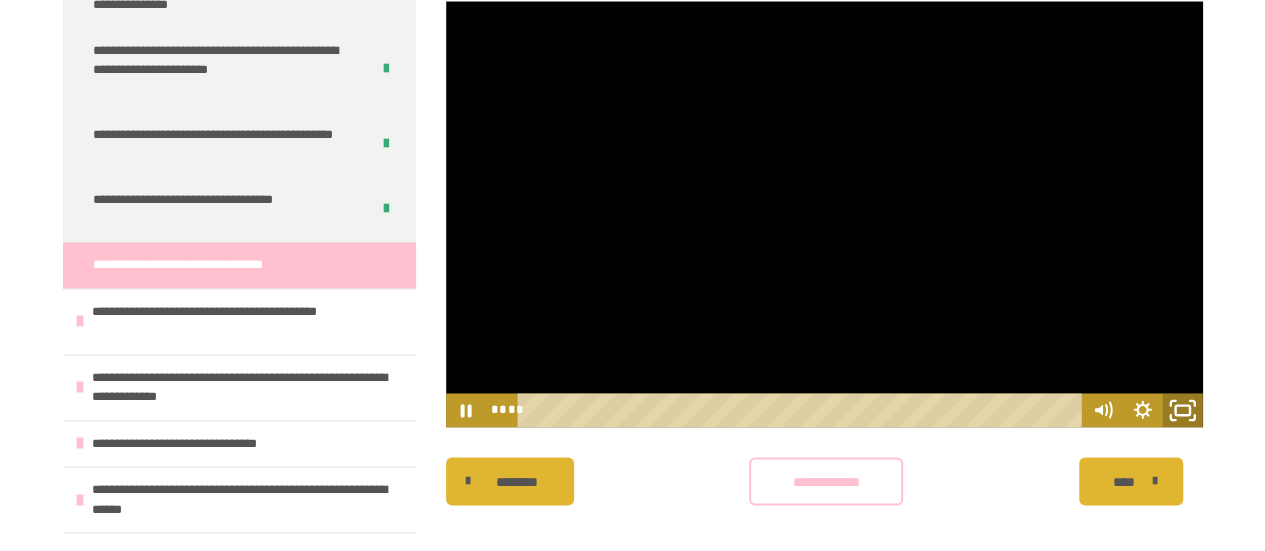 click 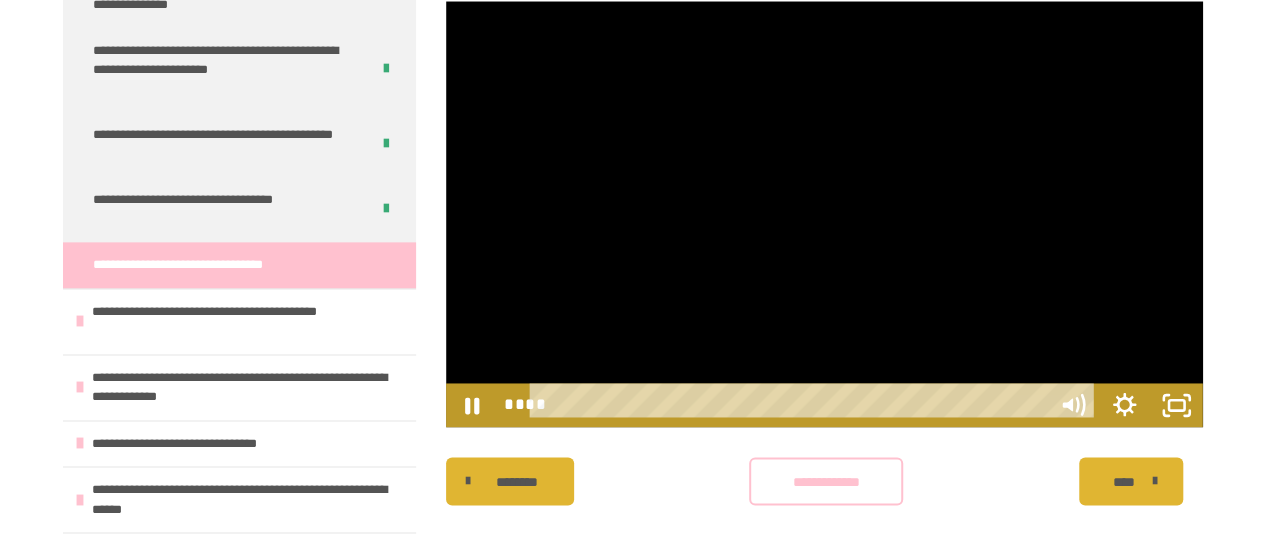 scroll, scrollTop: 1229, scrollLeft: 0, axis: vertical 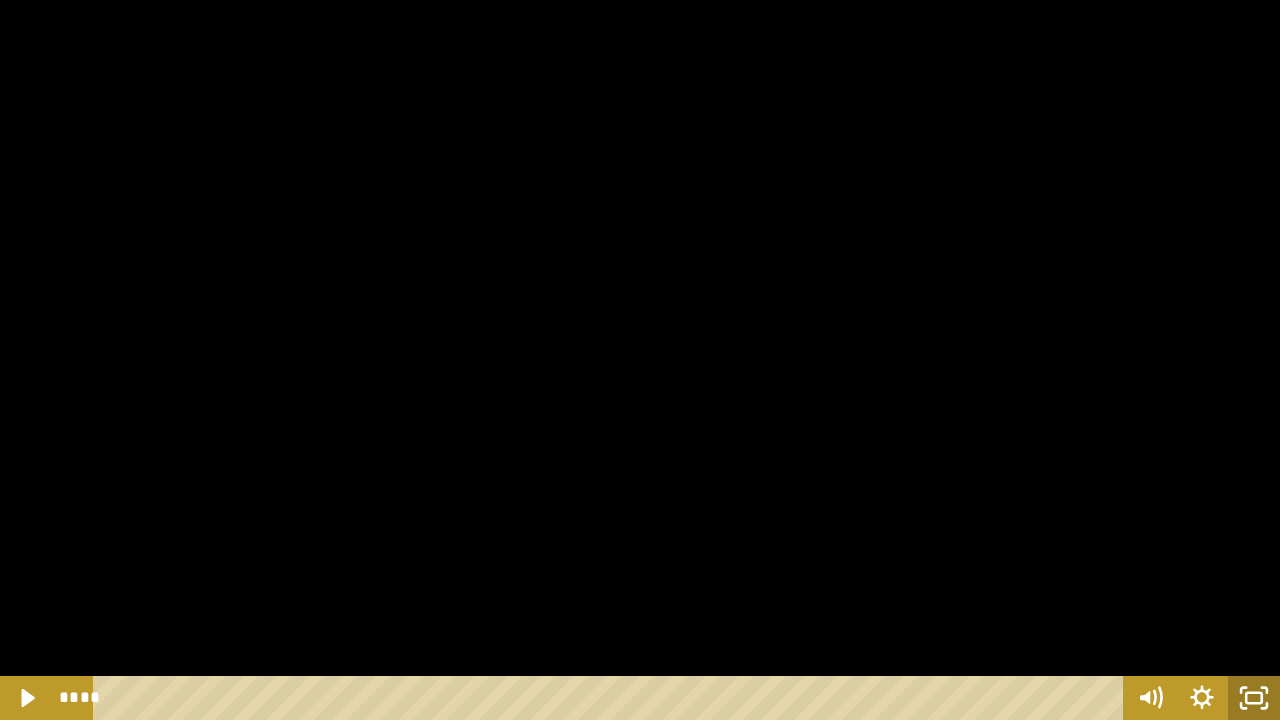 click 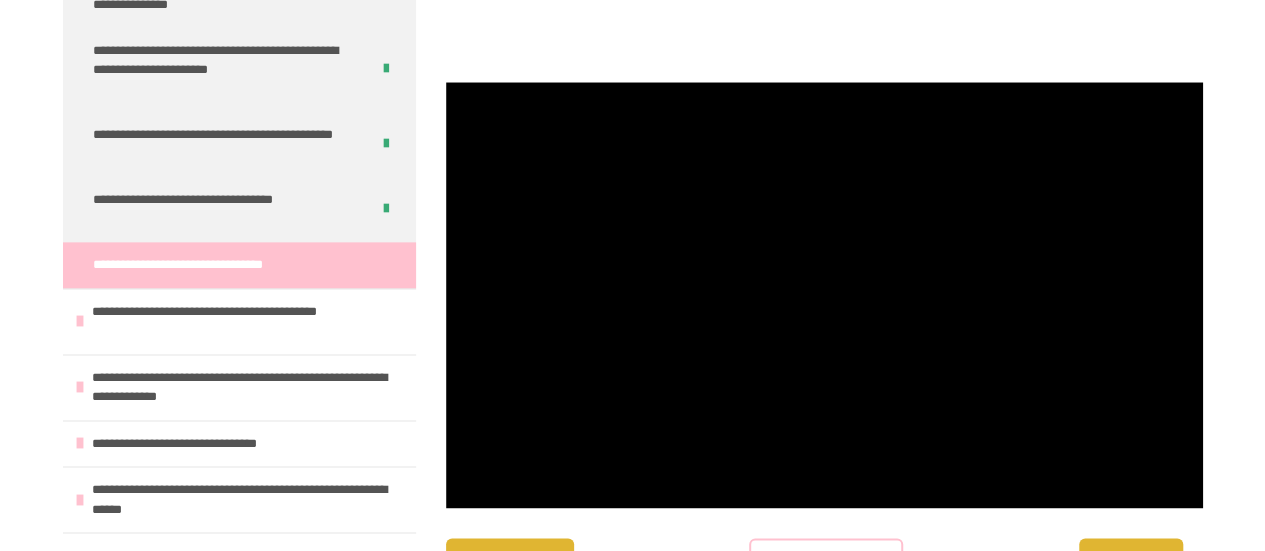 scroll, scrollTop: 1398, scrollLeft: 0, axis: vertical 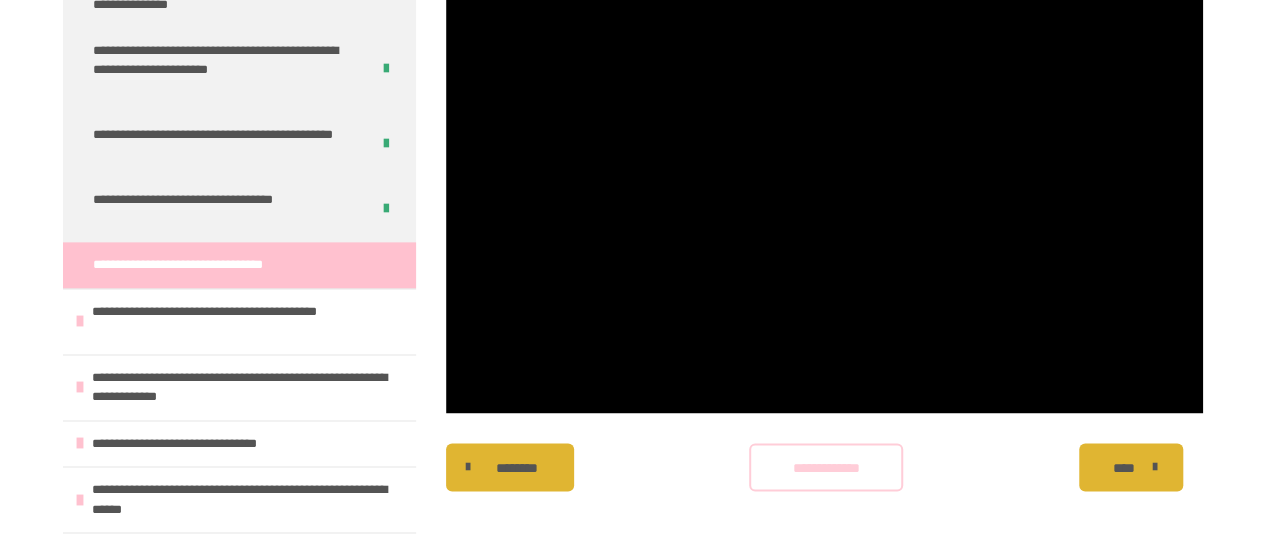 click on "**********" at bounding box center [826, 468] 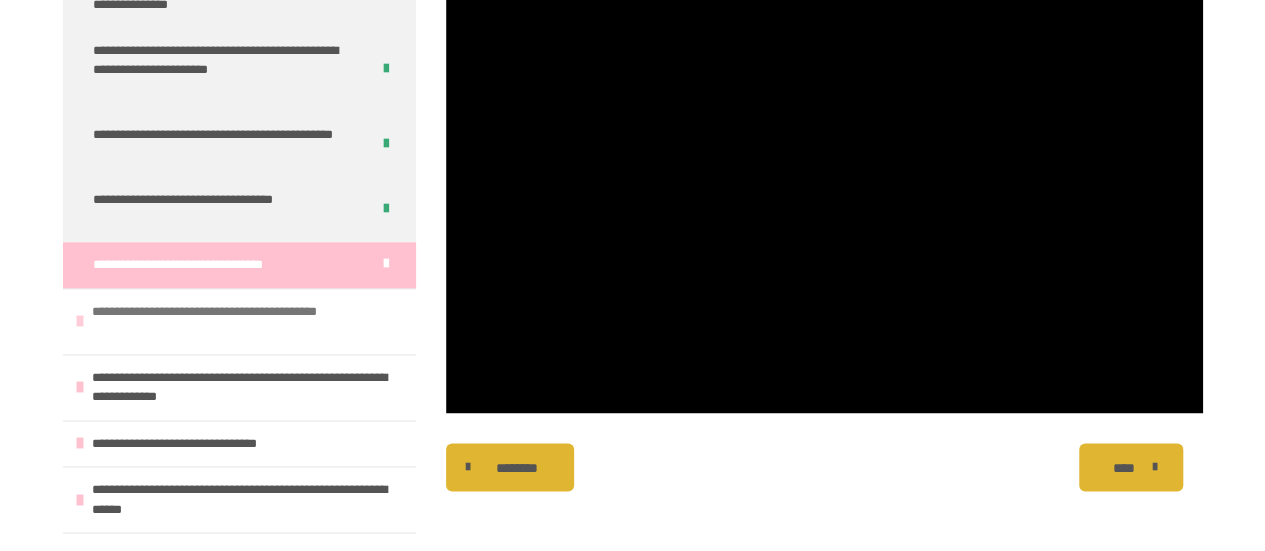 click on "**********" at bounding box center [241, 321] 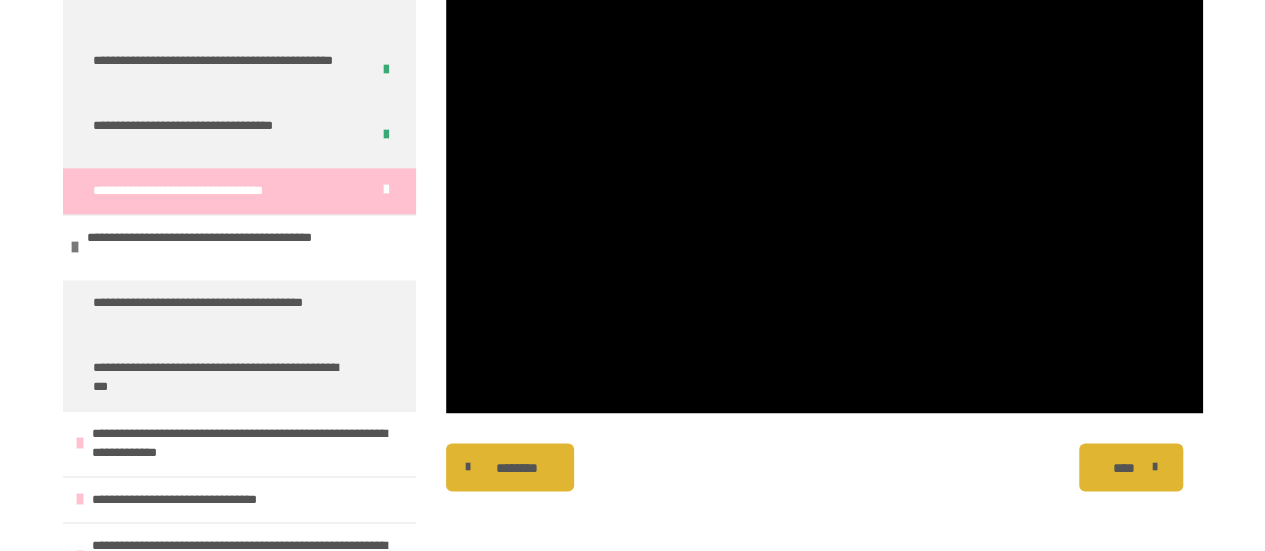 scroll, scrollTop: 1258, scrollLeft: 0, axis: vertical 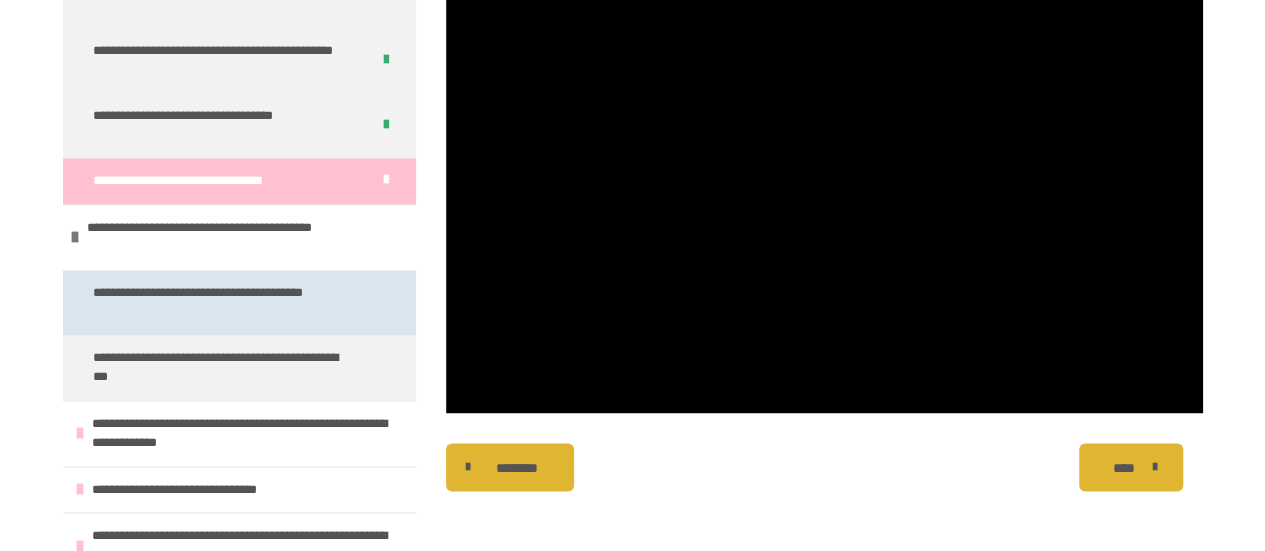 click on "**********" at bounding box center [224, 302] 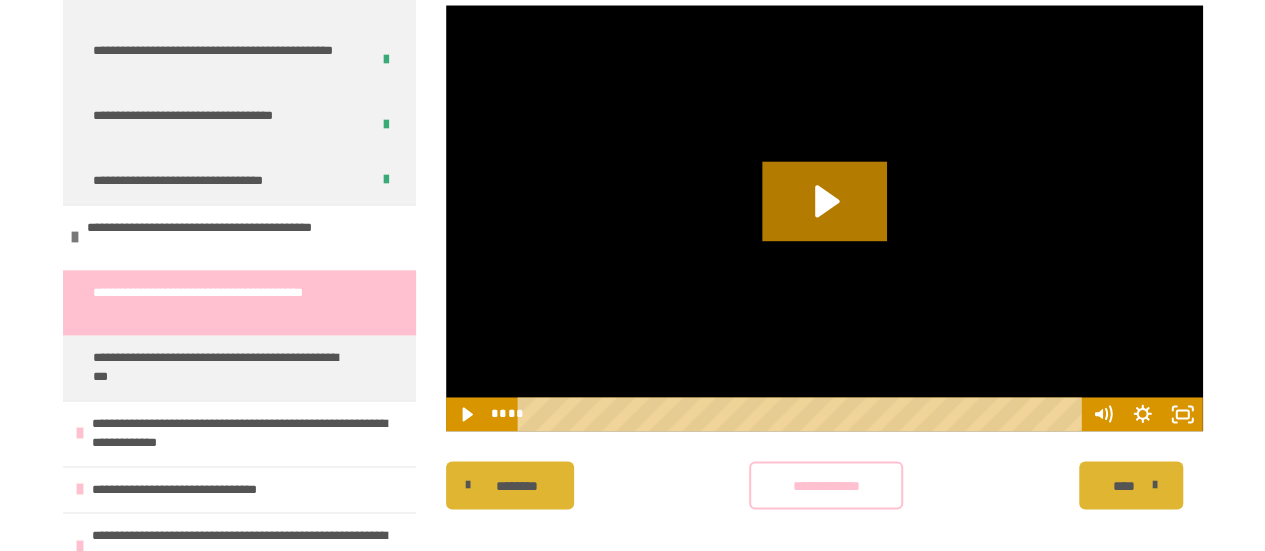 scroll, scrollTop: 1370, scrollLeft: 0, axis: vertical 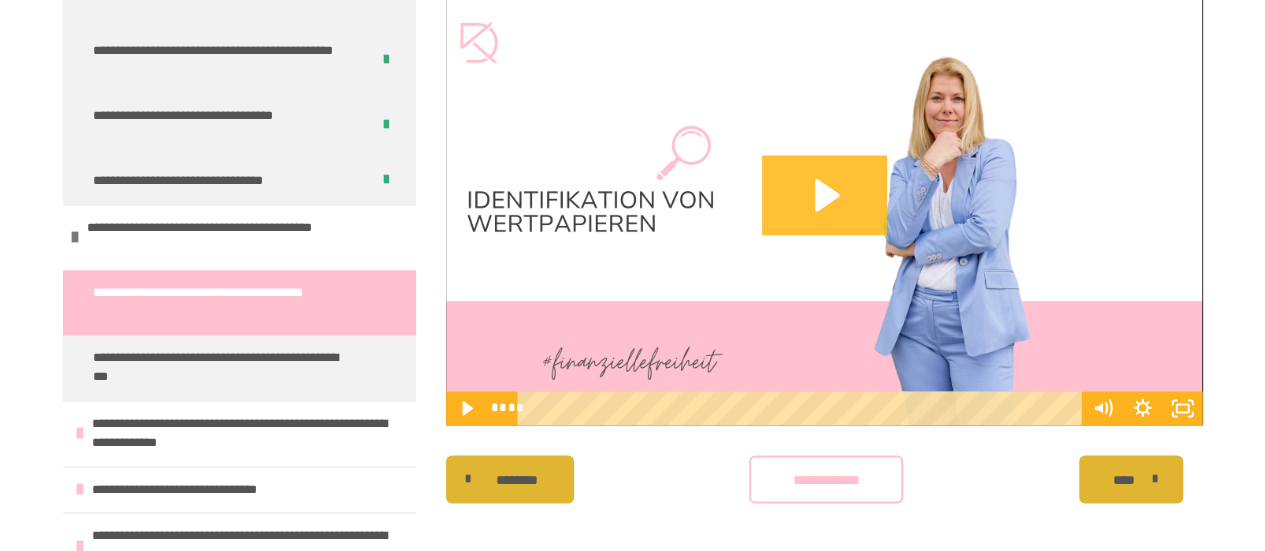 click 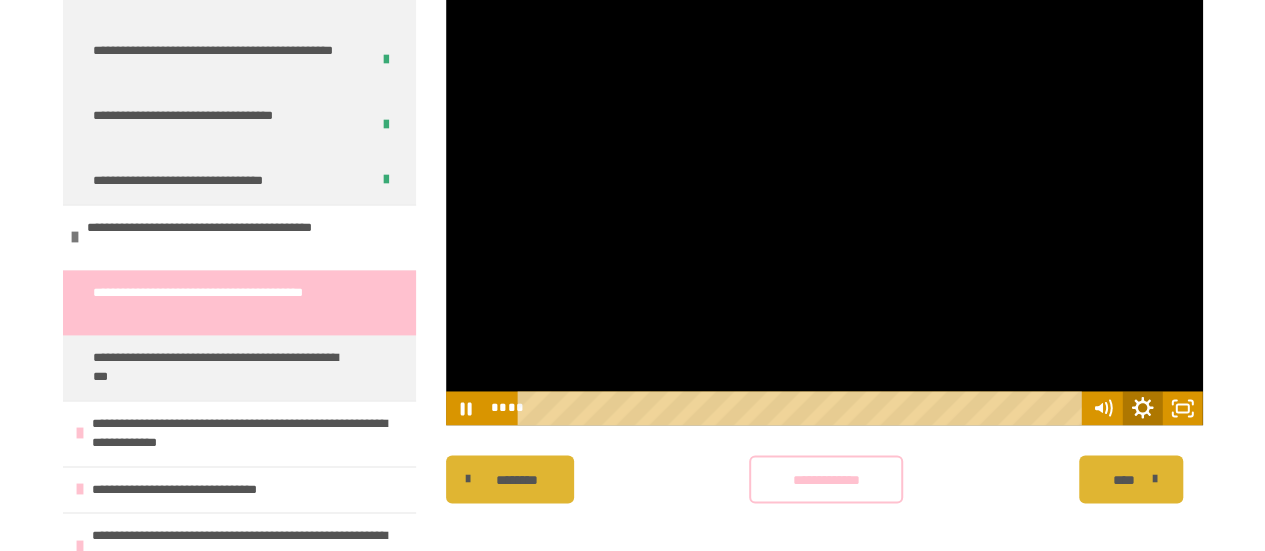 click 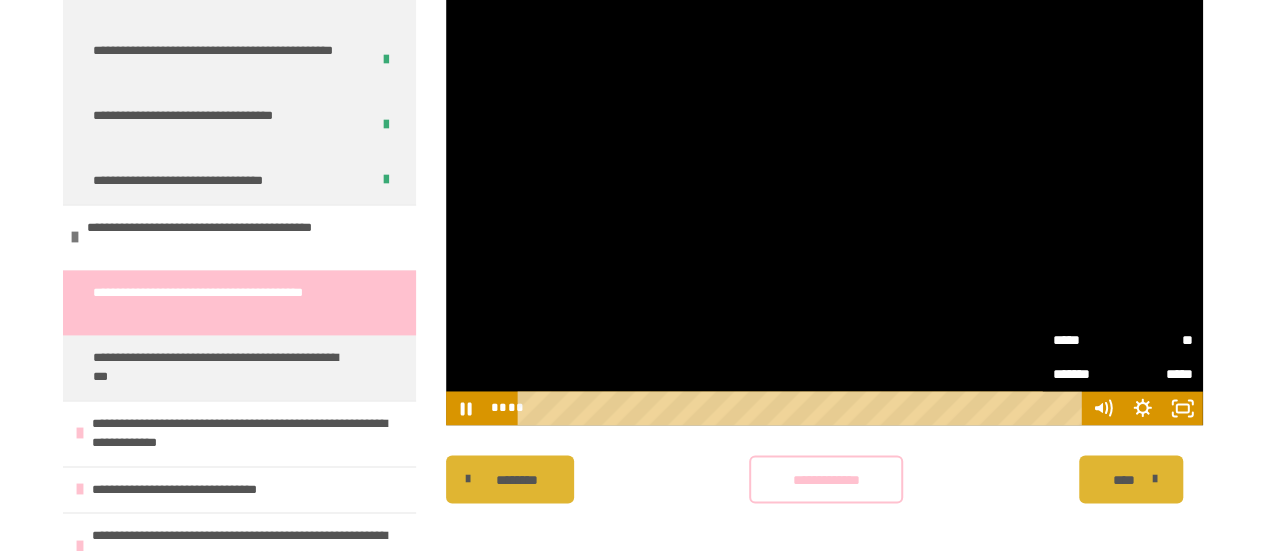click on "**" at bounding box center (1158, 340) 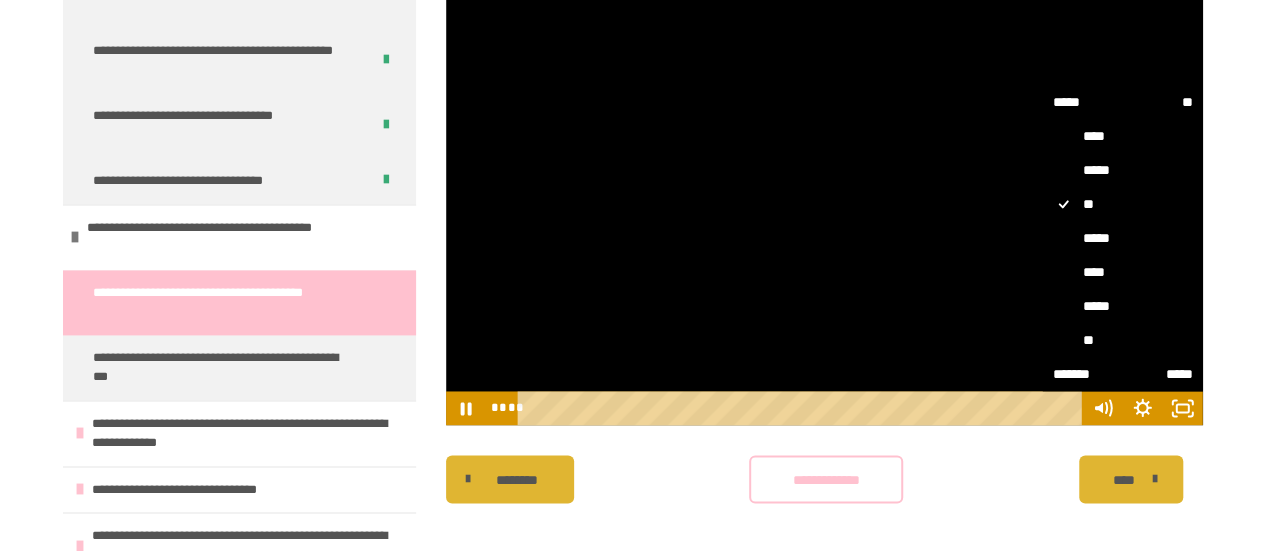 click on "[NUMBER] [STREET] [CITY] [STATE]" at bounding box center [1123, 238] 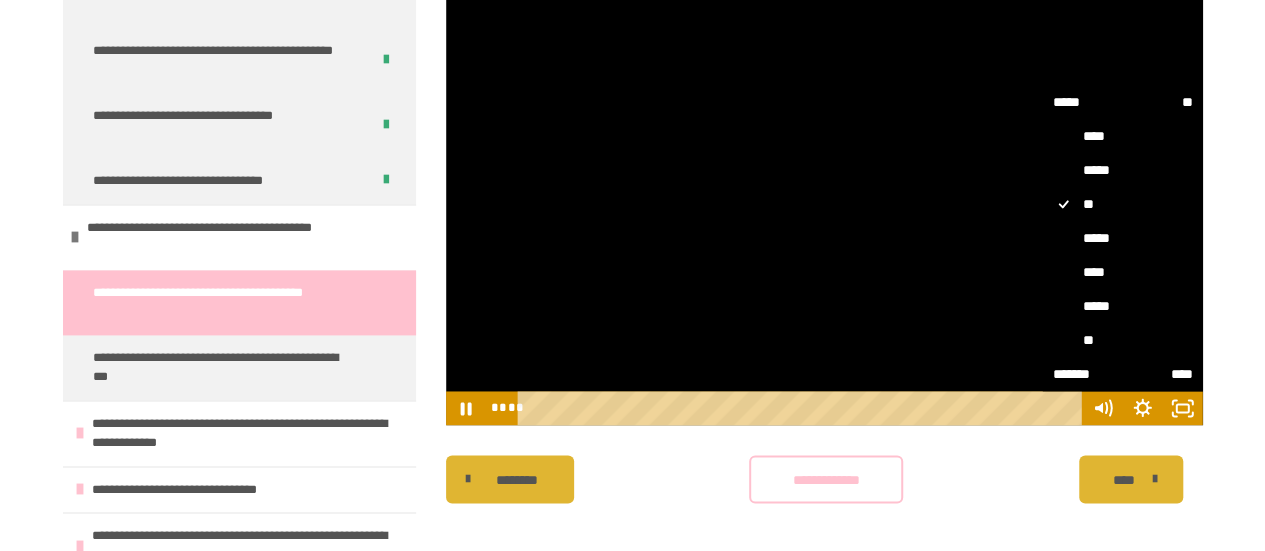 click on "*****" at bounding box center [1123, 238] 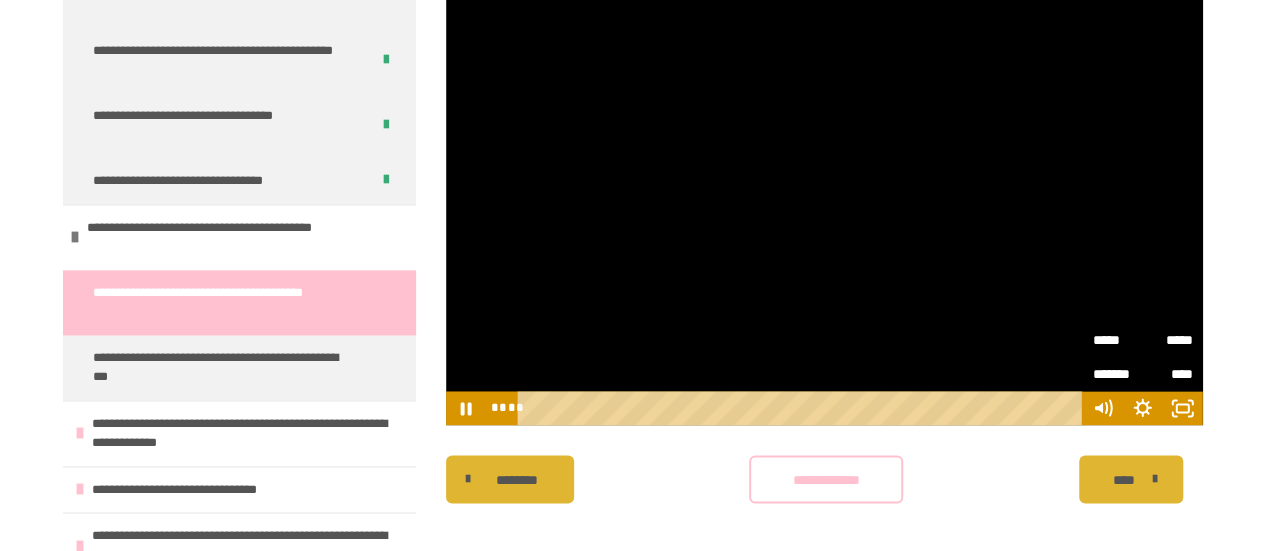 click on "[NUMBER] [STREET] [ADDRESS] [CITY] [STATE] [ZIP] [COUNTRY] [ADDRESS] [ADDRESS] [ADDRESS] [ADDRESS] [ADDRESS] [ADDRESS] [ADDRESS] [ADDRESS] [ADDRESS] [ADDRESS] [ADDRESS] [ADDRESS] [ADDRESS] [ADDRESS] [ADDRESS] [ADDRESS] [ADDRESS] [ADDRESS] [ADDRESS] [ADDRESS] [ADDRESS] [ADDRESS] [ADDRESS] [ADDRESS] [ADDRESS] [ADDRESS] [ADDRESS]" at bounding box center (632, -358) 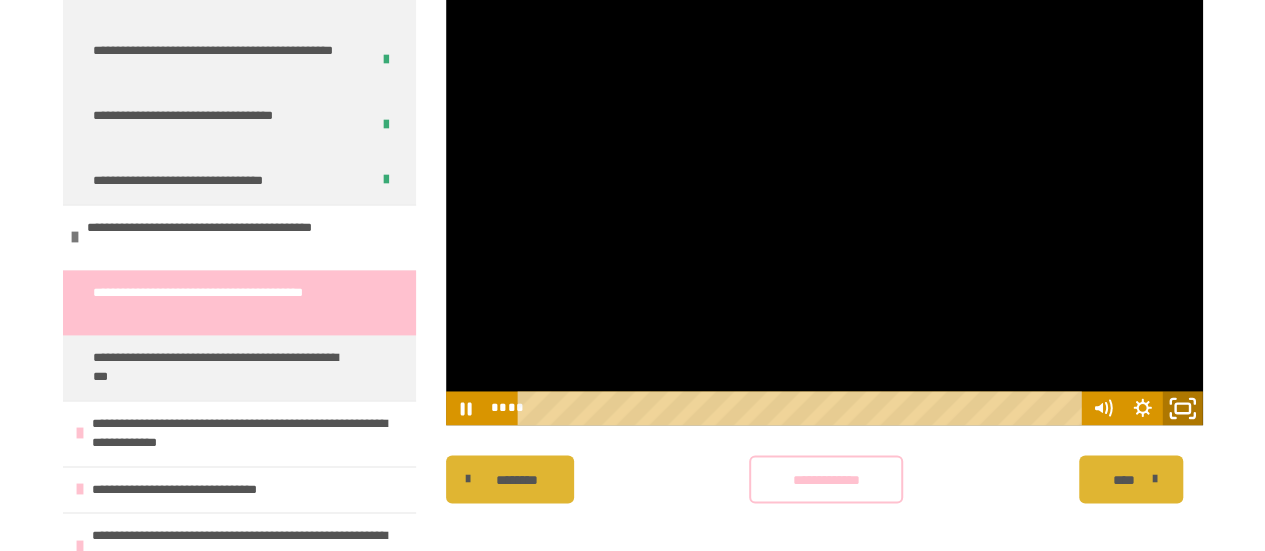 click 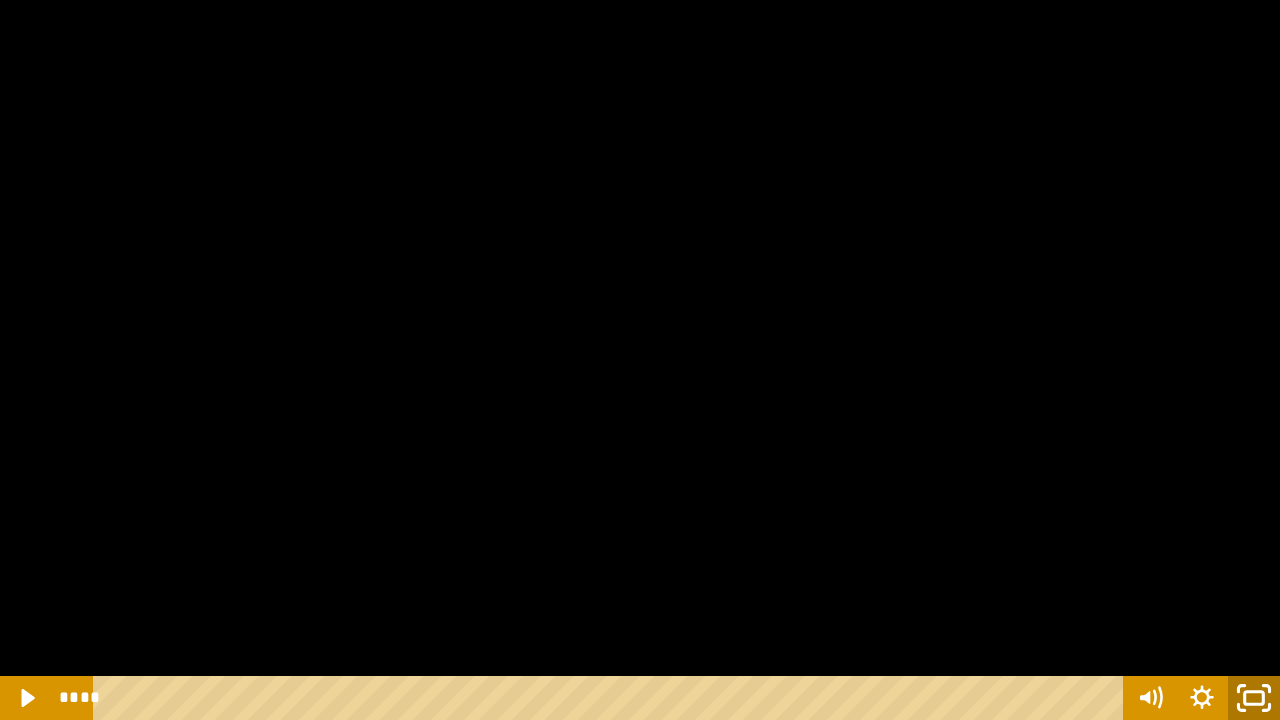 click 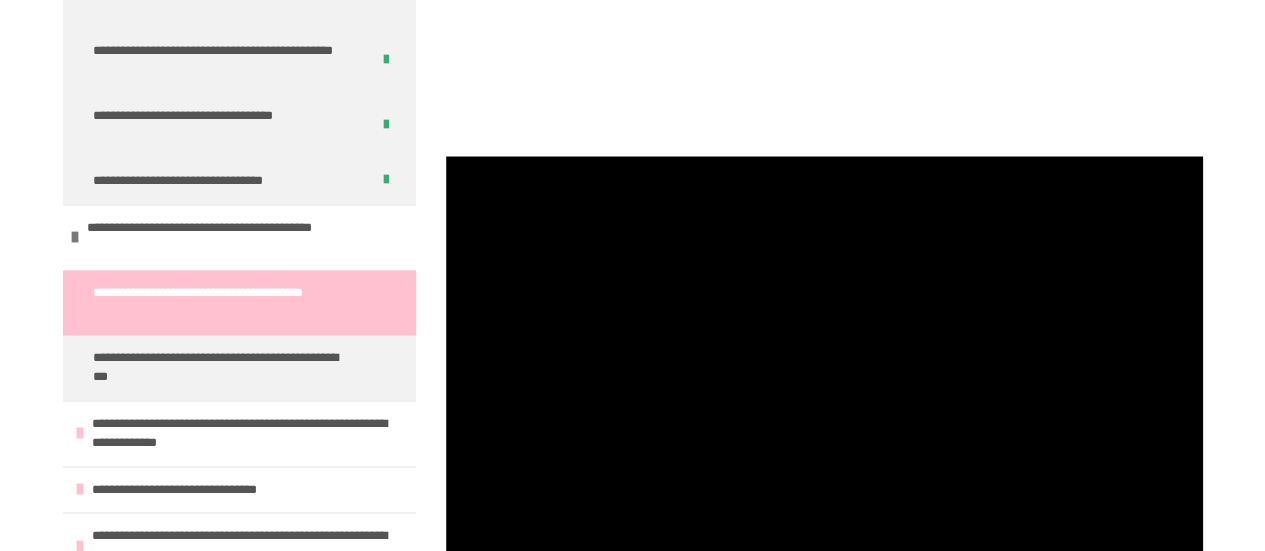 scroll, scrollTop: 1382, scrollLeft: 0, axis: vertical 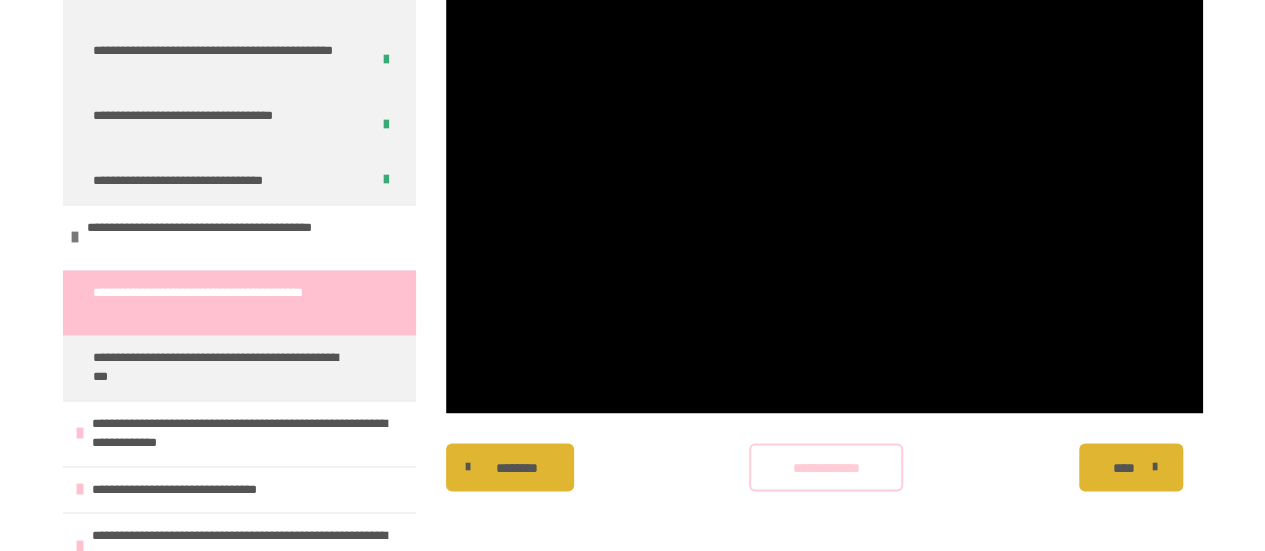 click on "**********" at bounding box center (826, 467) 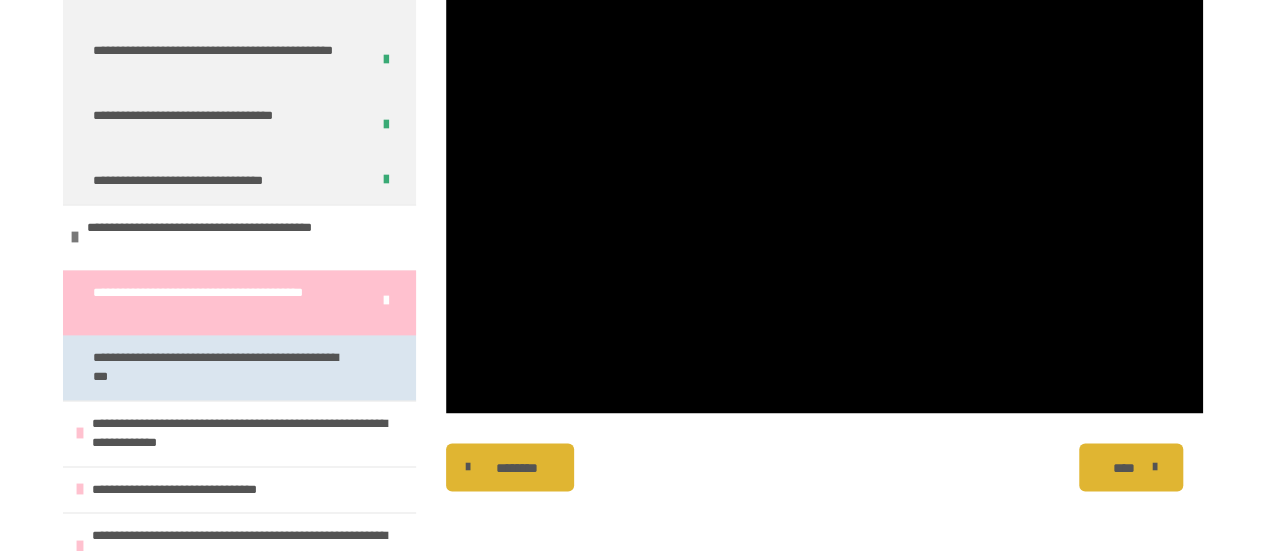 click on "**********" at bounding box center [224, 367] 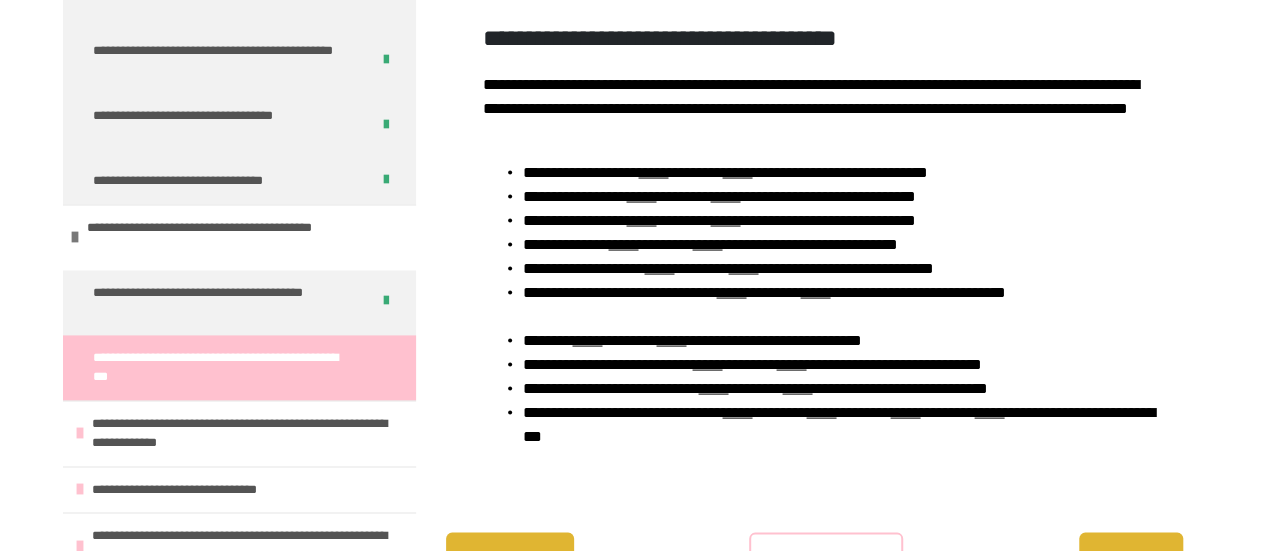 scroll, scrollTop: 1795, scrollLeft: 0, axis: vertical 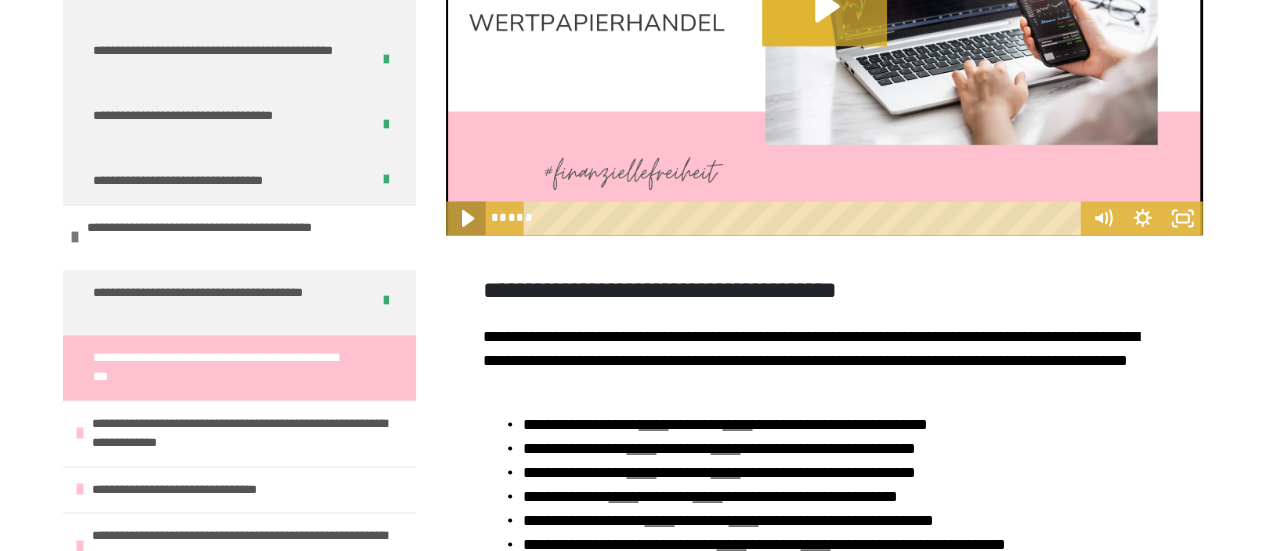 click 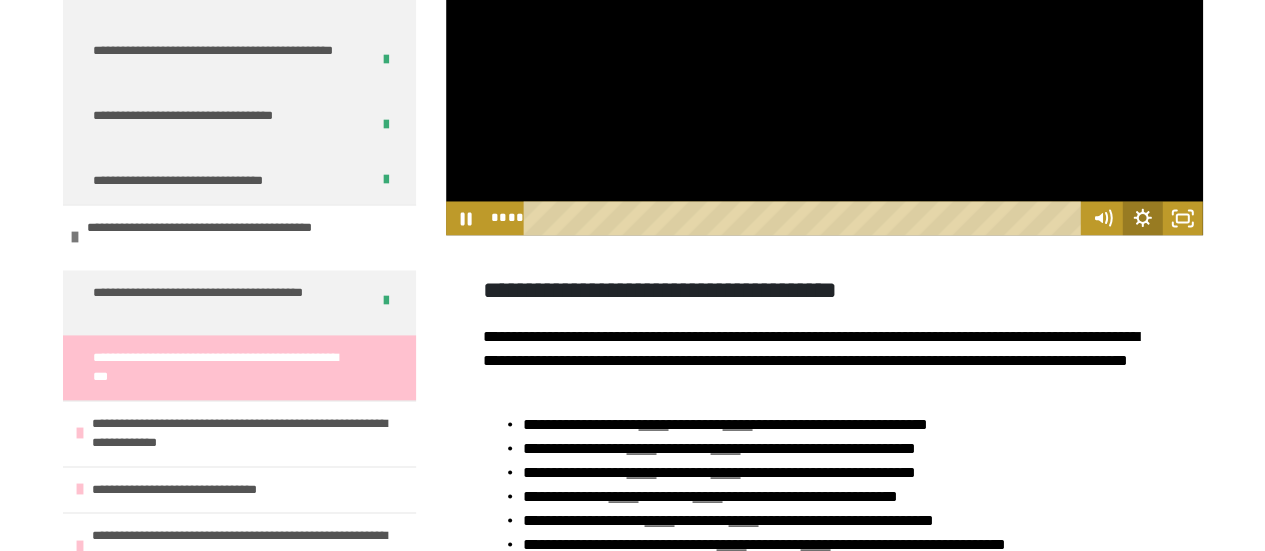 click 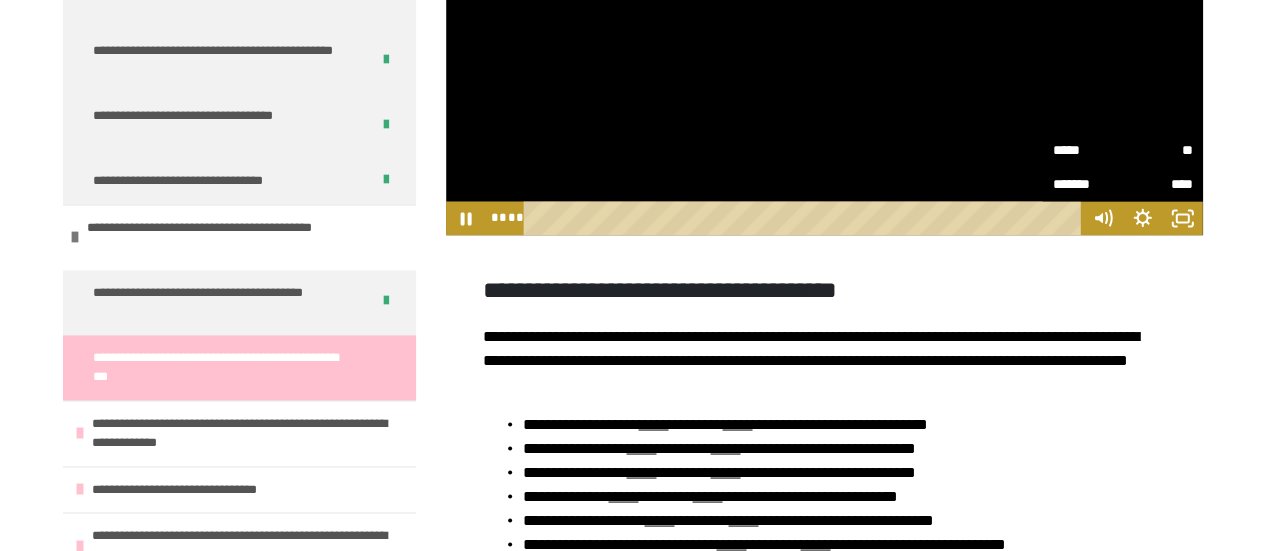 click on "*****" at bounding box center (1088, 150) 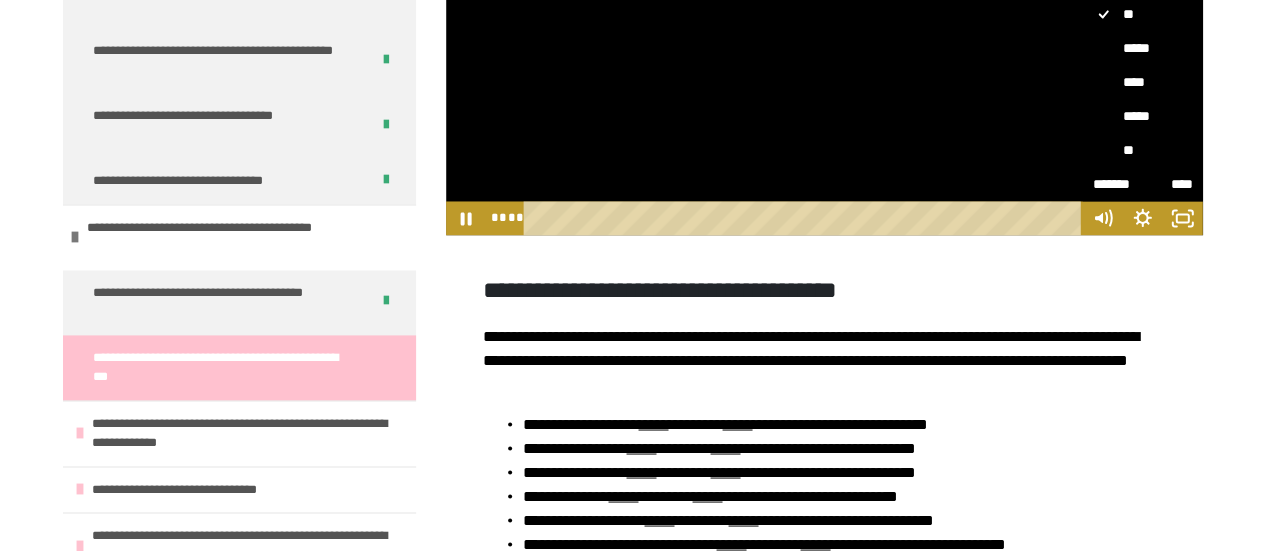 click on "*****" at bounding box center [1143, 48] 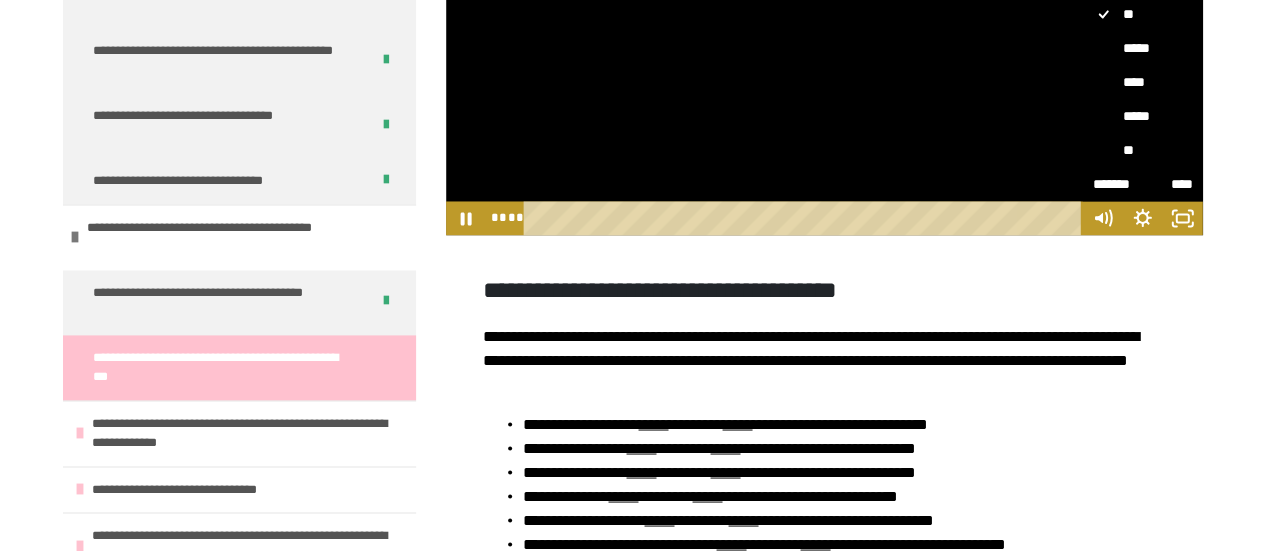 click on "*****" at bounding box center (1083, 31) 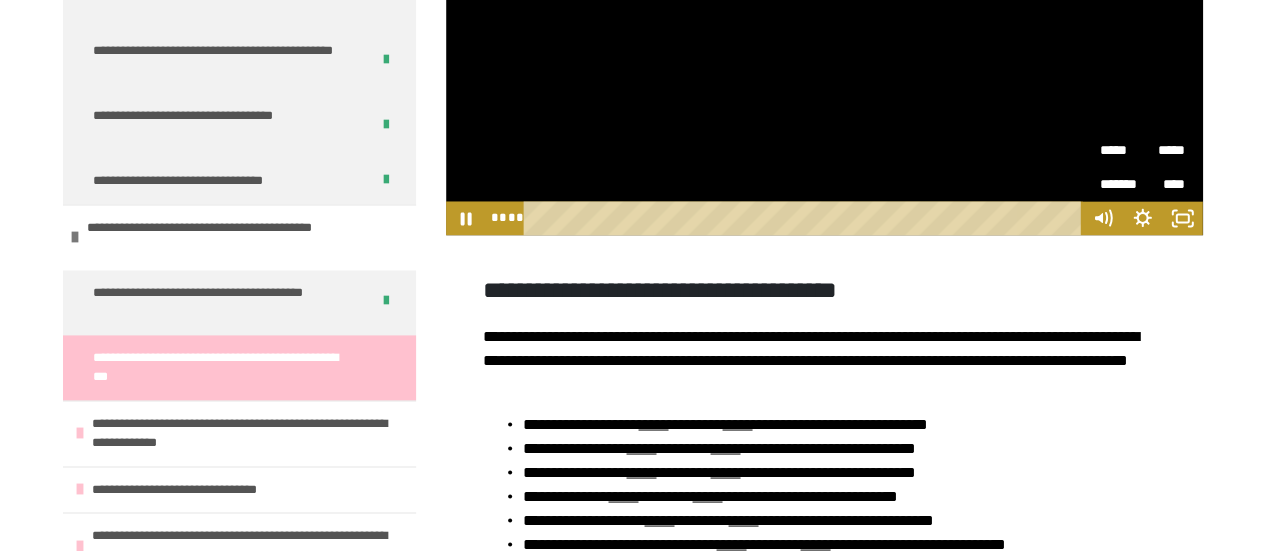 scroll, scrollTop: 1218, scrollLeft: 0, axis: vertical 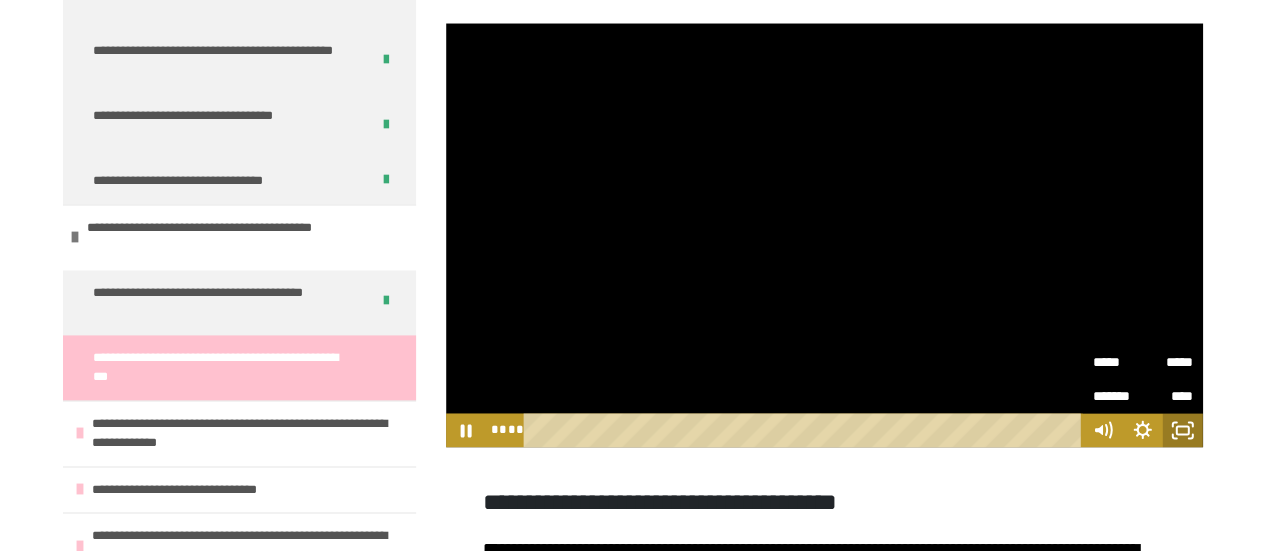 click 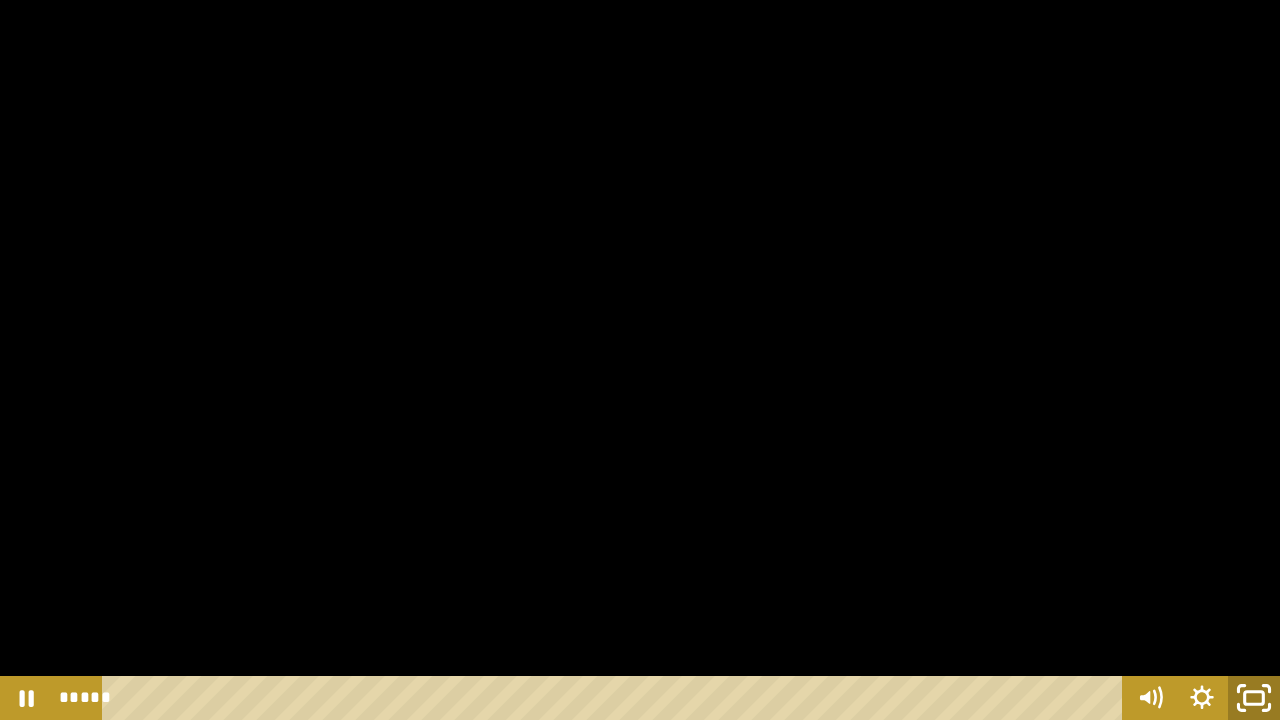 click 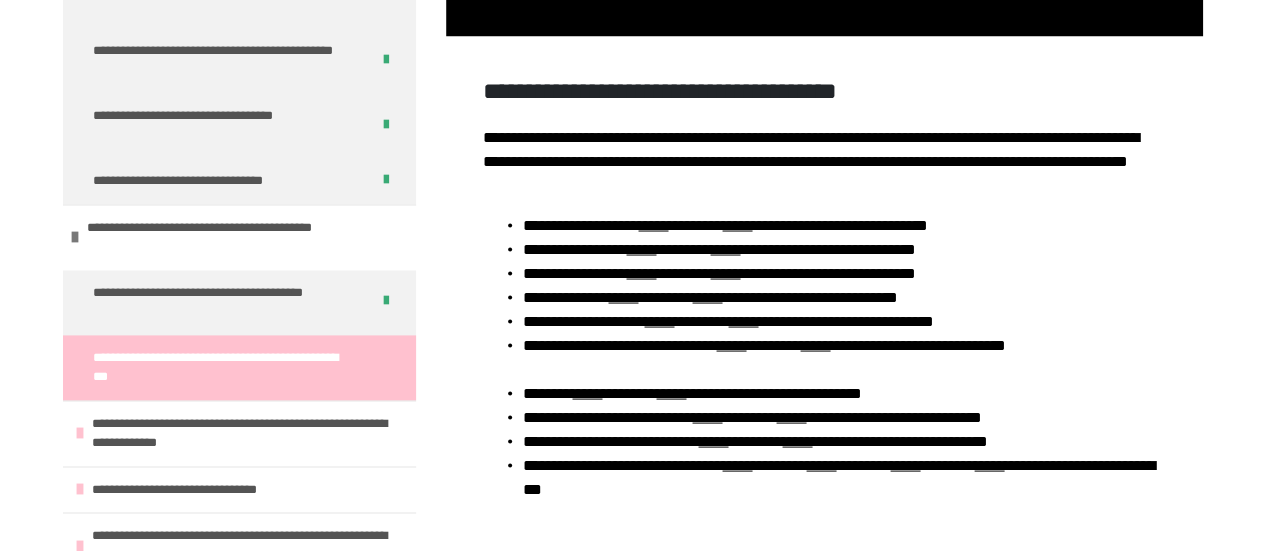 scroll, scrollTop: 1890, scrollLeft: 0, axis: vertical 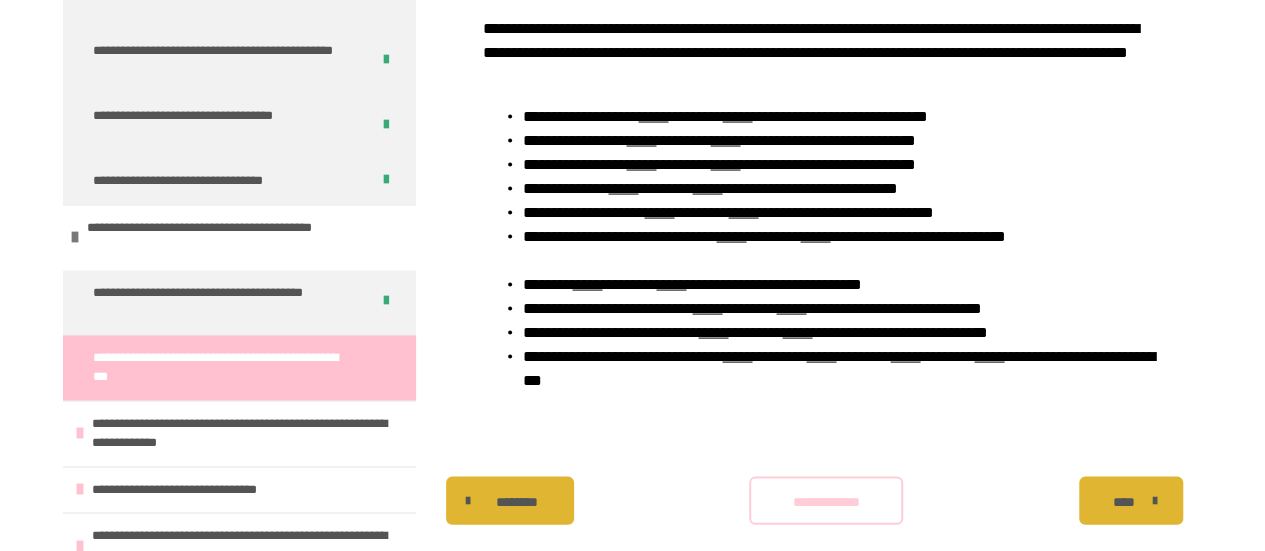 click on "**********" at bounding box center [826, 501] 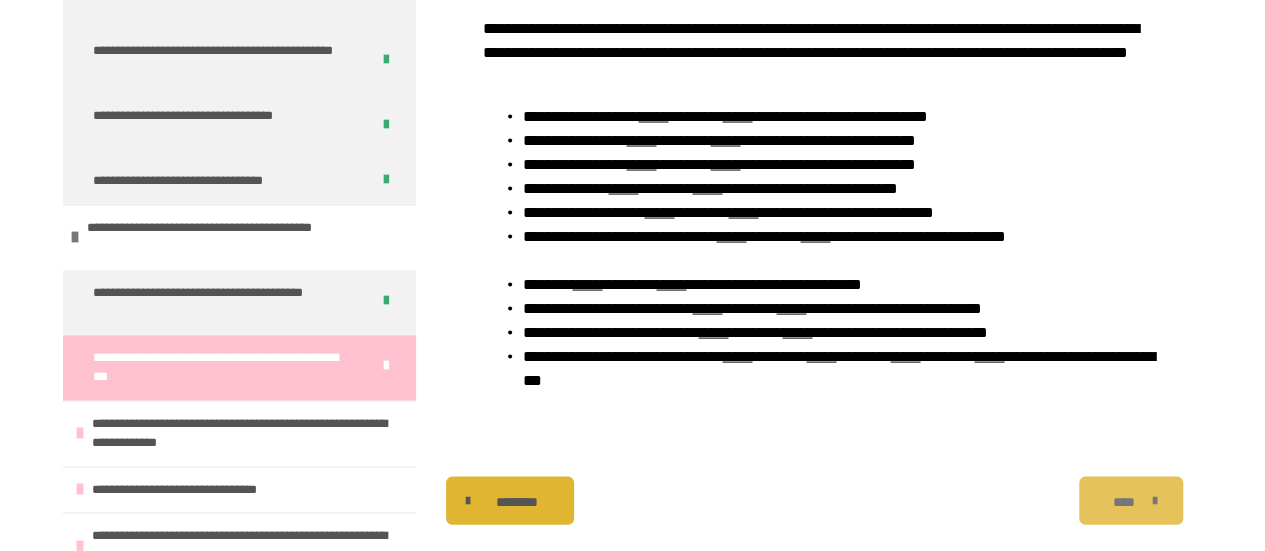 click on "****" at bounding box center (1123, 501) 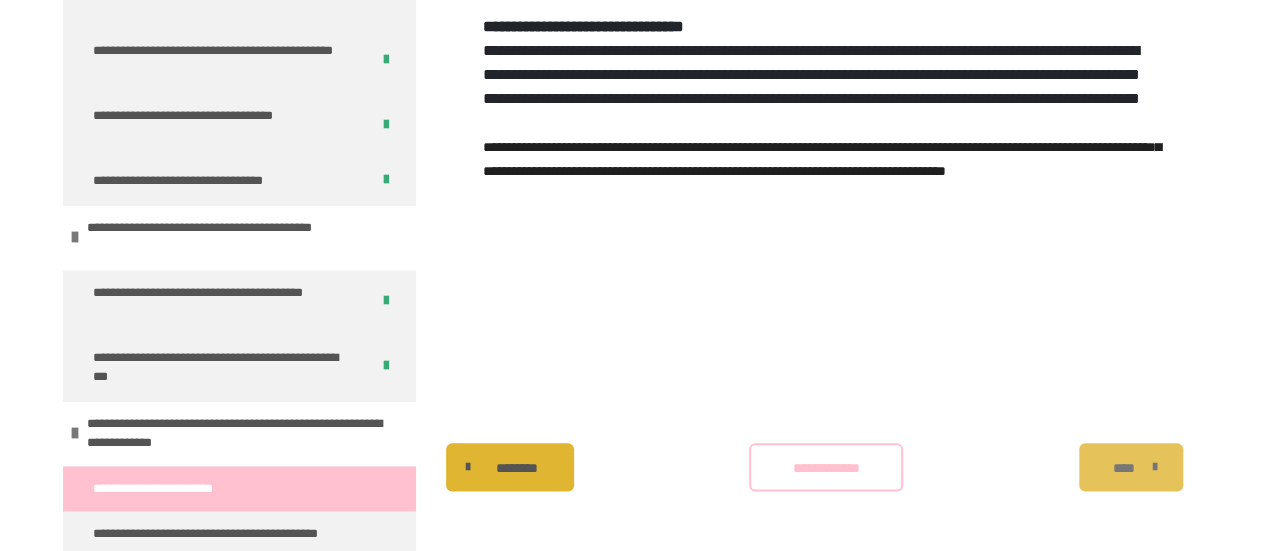 scroll, scrollTop: 968, scrollLeft: 0, axis: vertical 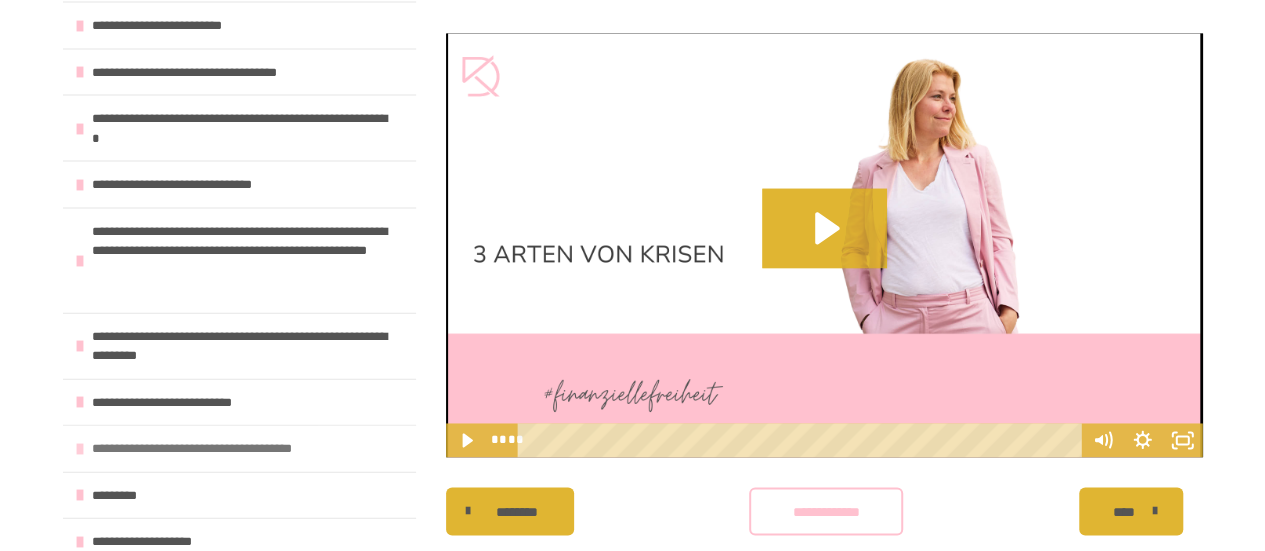 click on "**********" at bounding box center (233, 449) 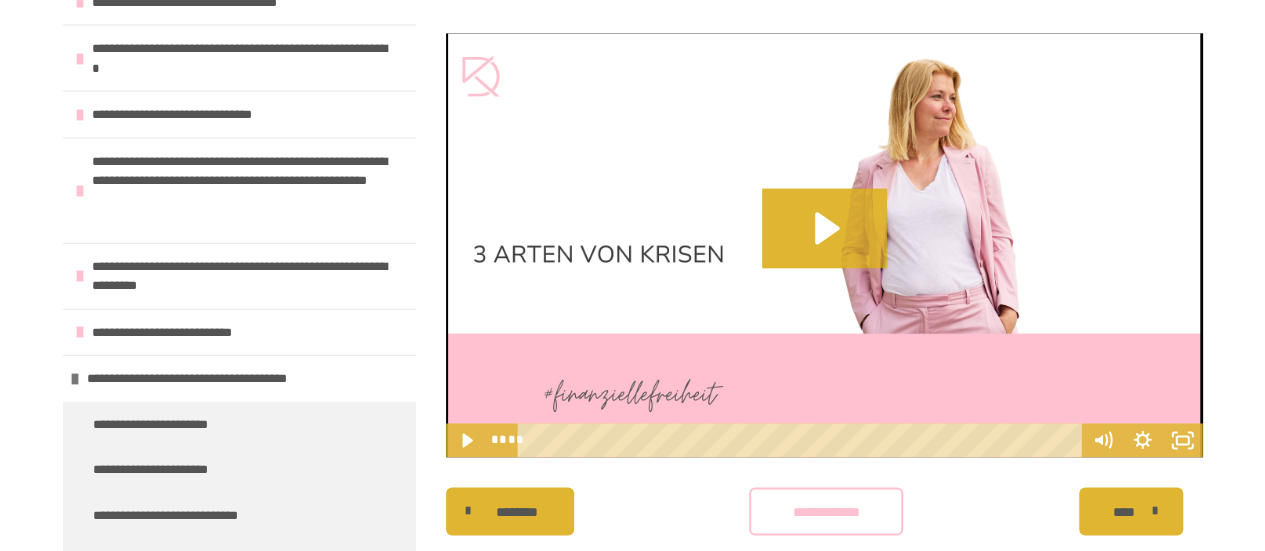 scroll, scrollTop: 2181, scrollLeft: 0, axis: vertical 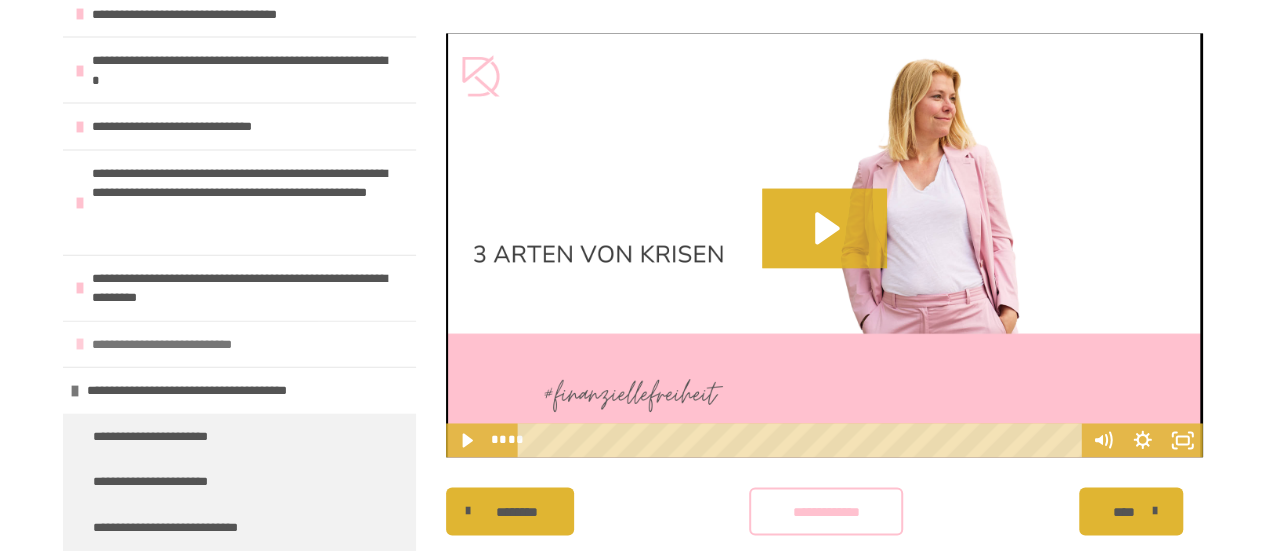 click on "**********" at bounding box center [182, 345] 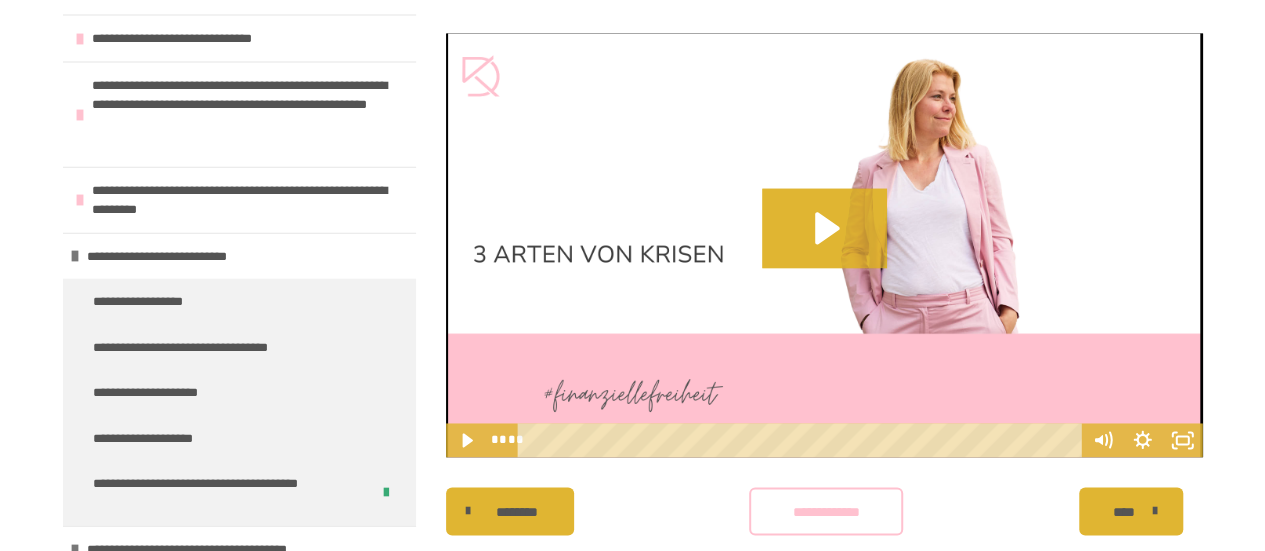 scroll, scrollTop: 2295, scrollLeft: 0, axis: vertical 